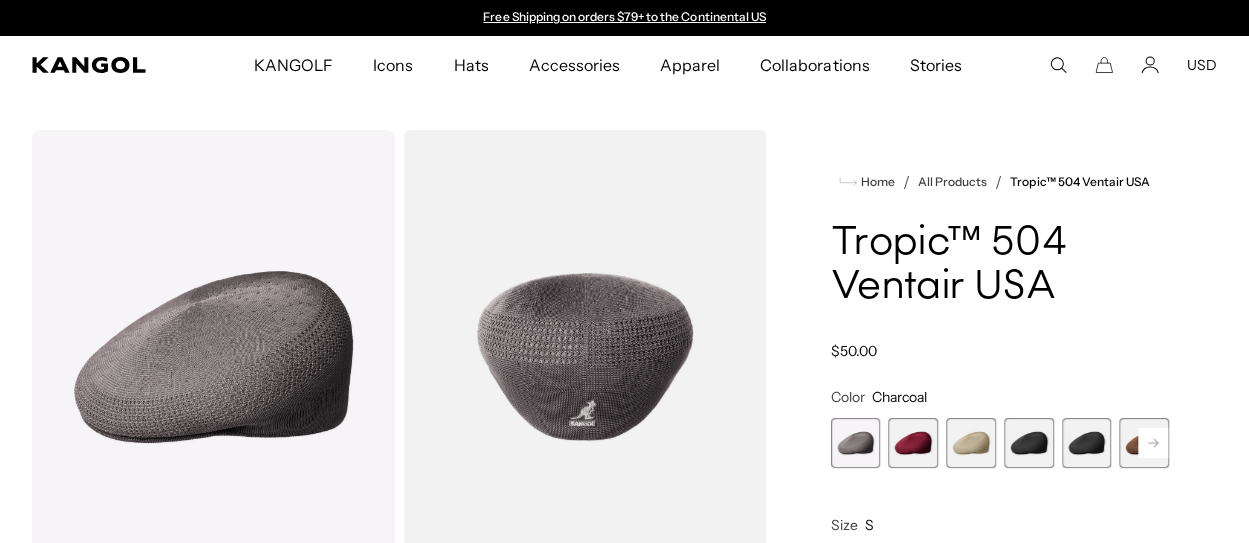 scroll, scrollTop: 0, scrollLeft: 0, axis: both 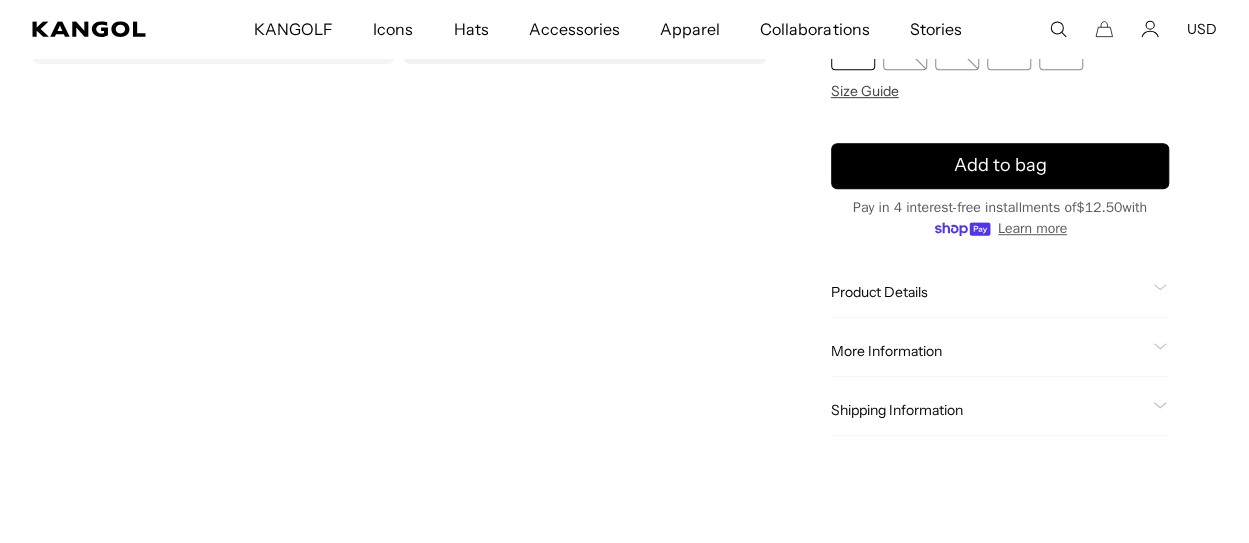 click on "Product Details" 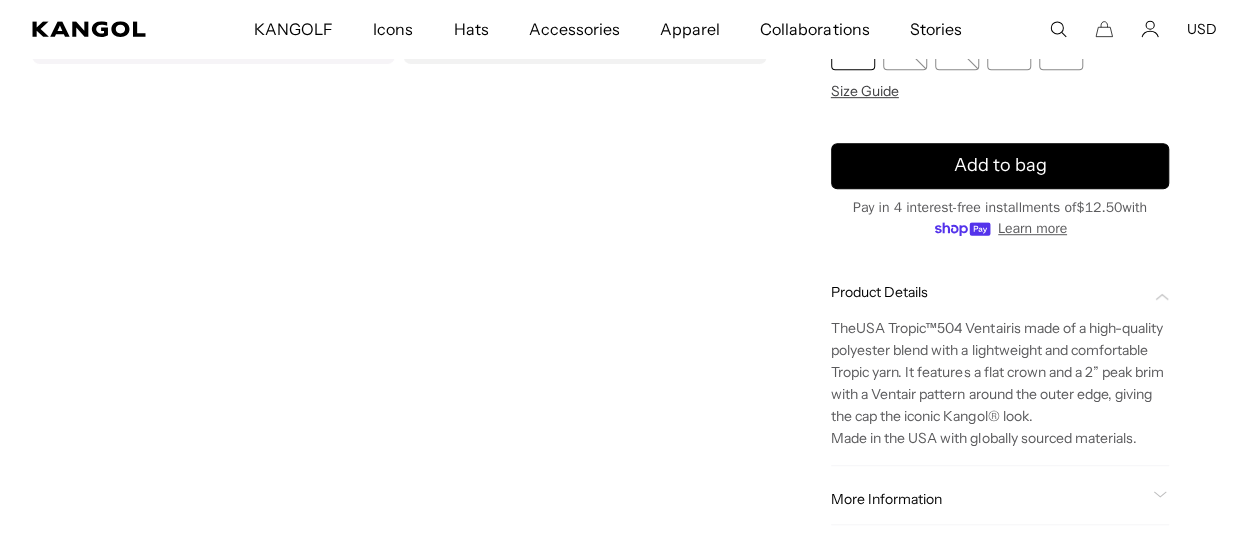 scroll, scrollTop: 0, scrollLeft: 412, axis: horizontal 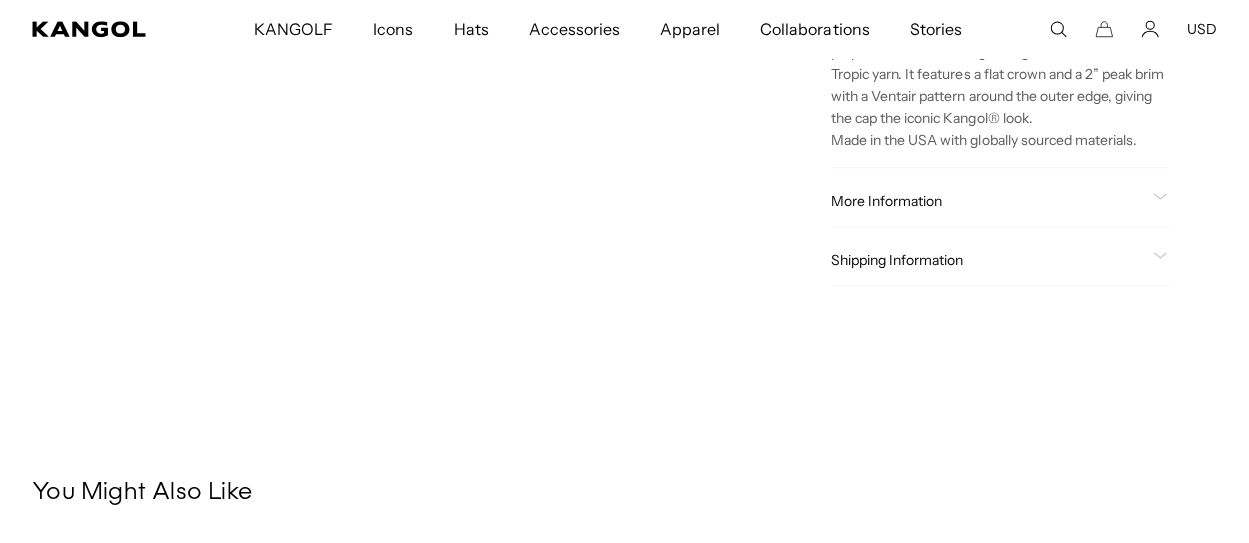 click on "More Information" 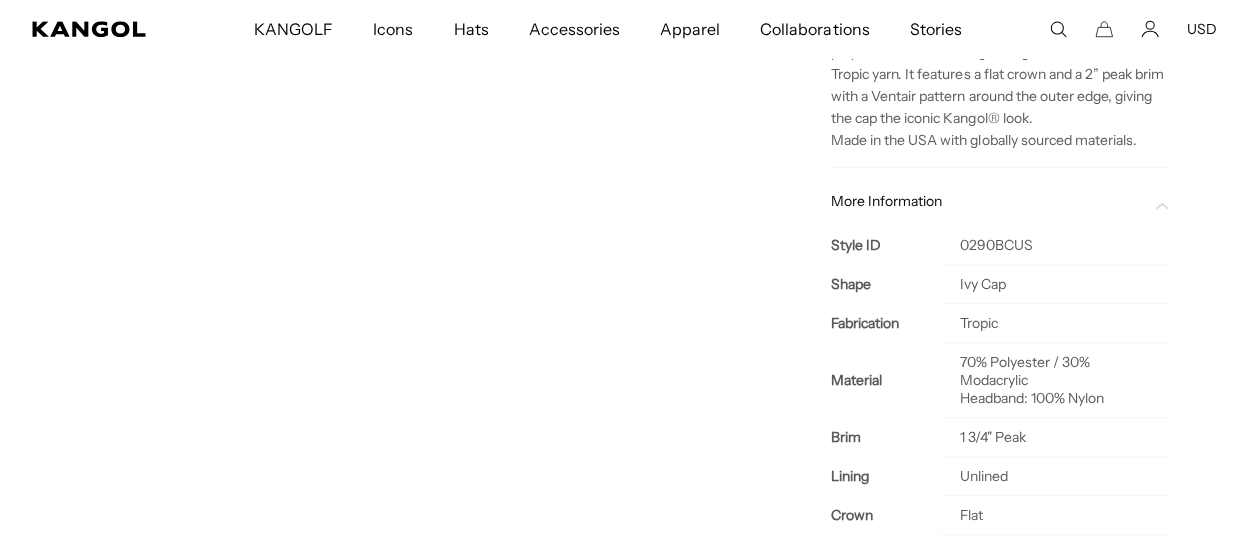 scroll, scrollTop: 0, scrollLeft: 412, axis: horizontal 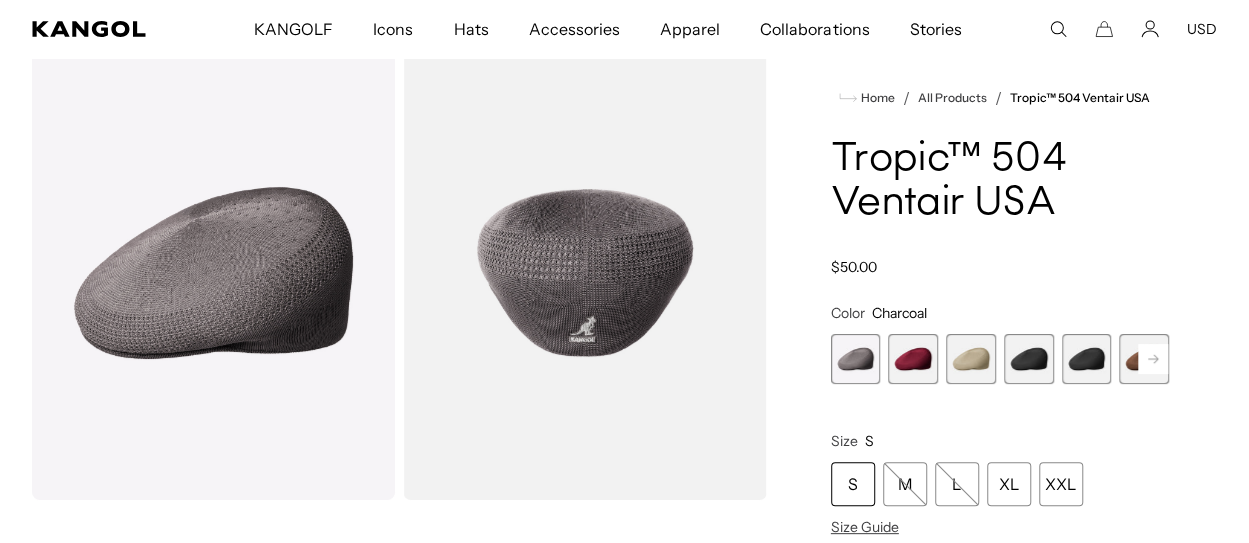 click at bounding box center [971, 359] 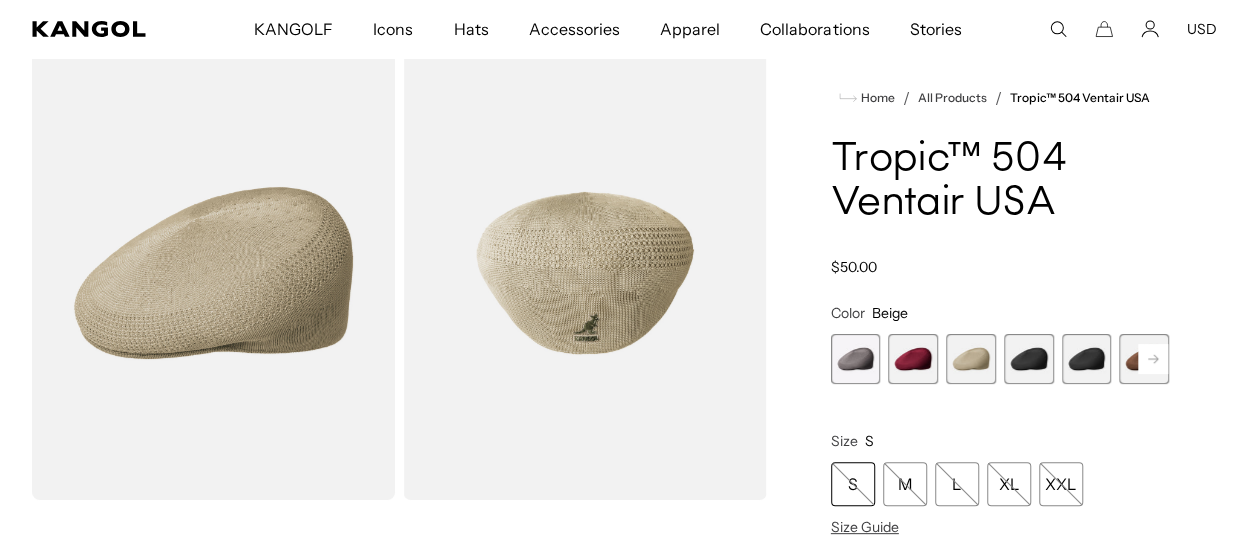 scroll, scrollTop: 0, scrollLeft: 0, axis: both 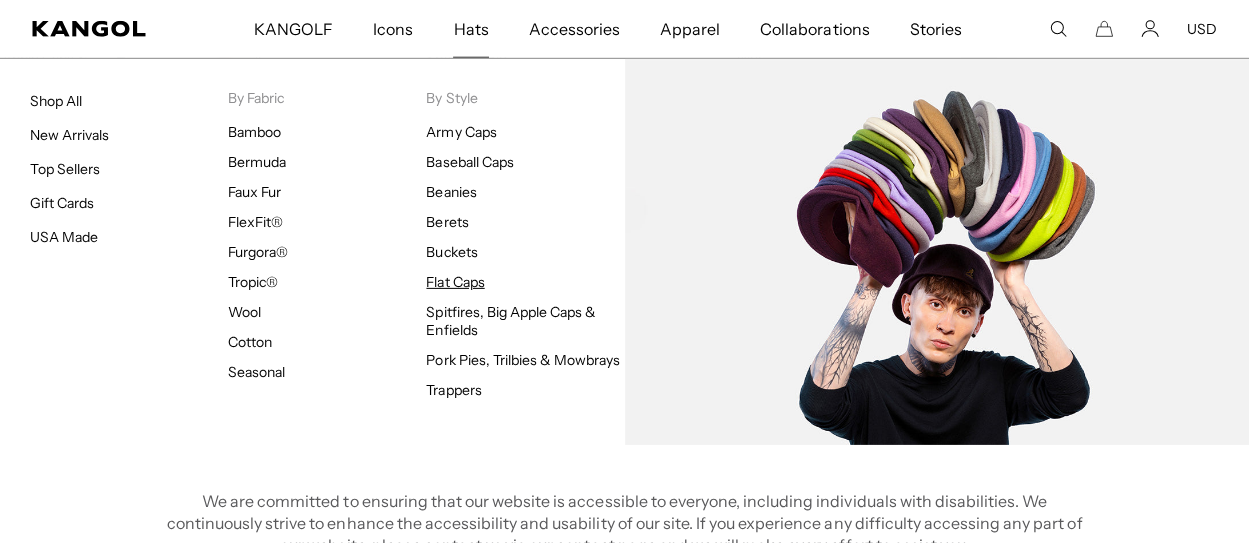 click on "Flat Caps" at bounding box center (455, 282) 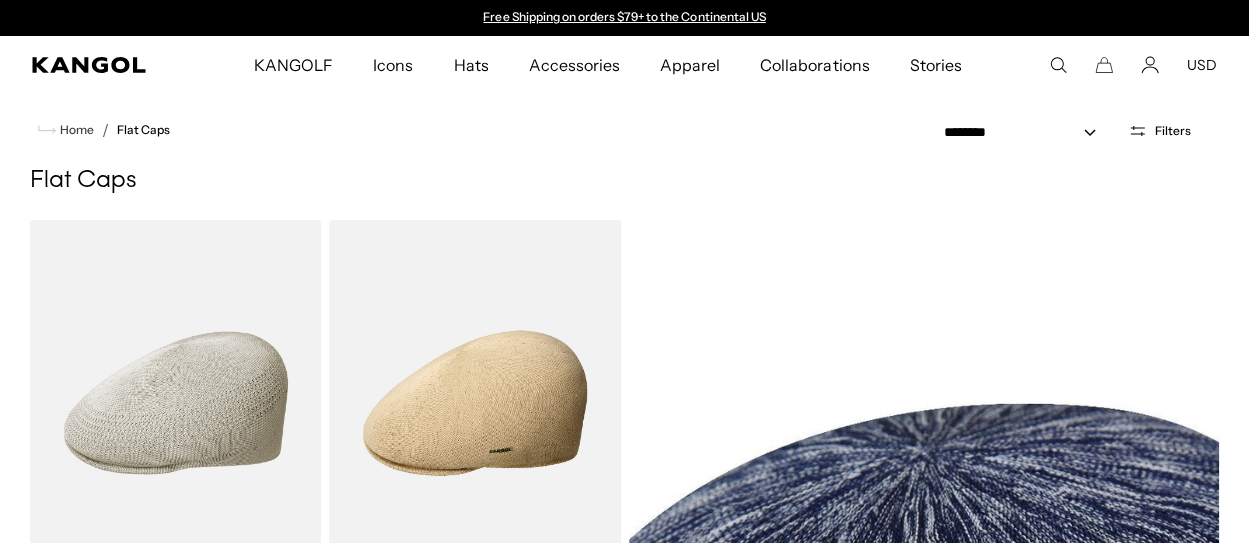scroll, scrollTop: 0, scrollLeft: 0, axis: both 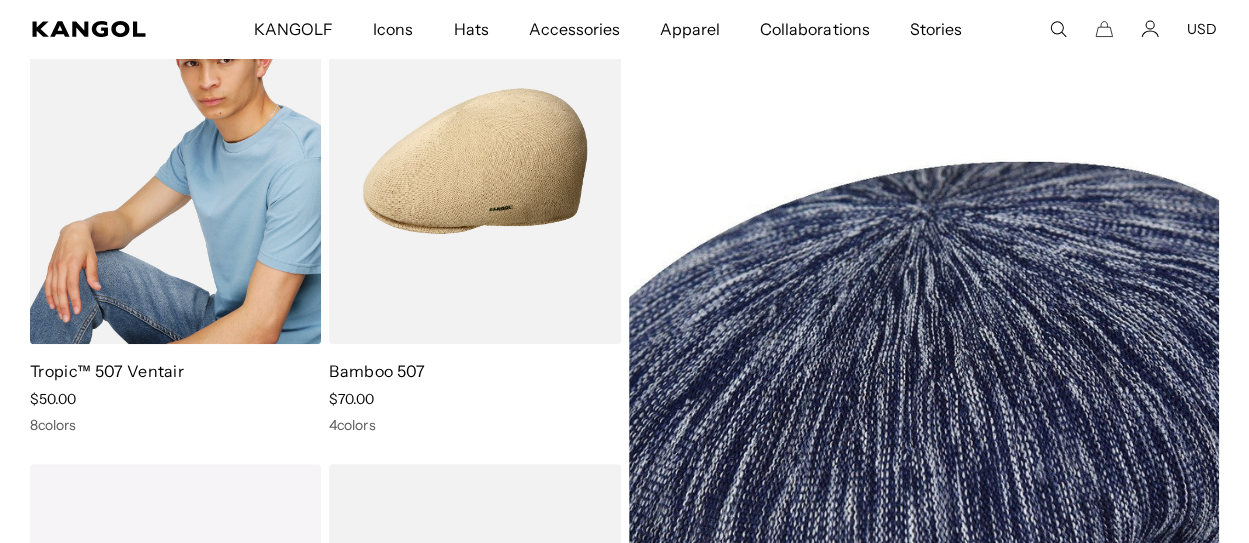click at bounding box center (175, 161) 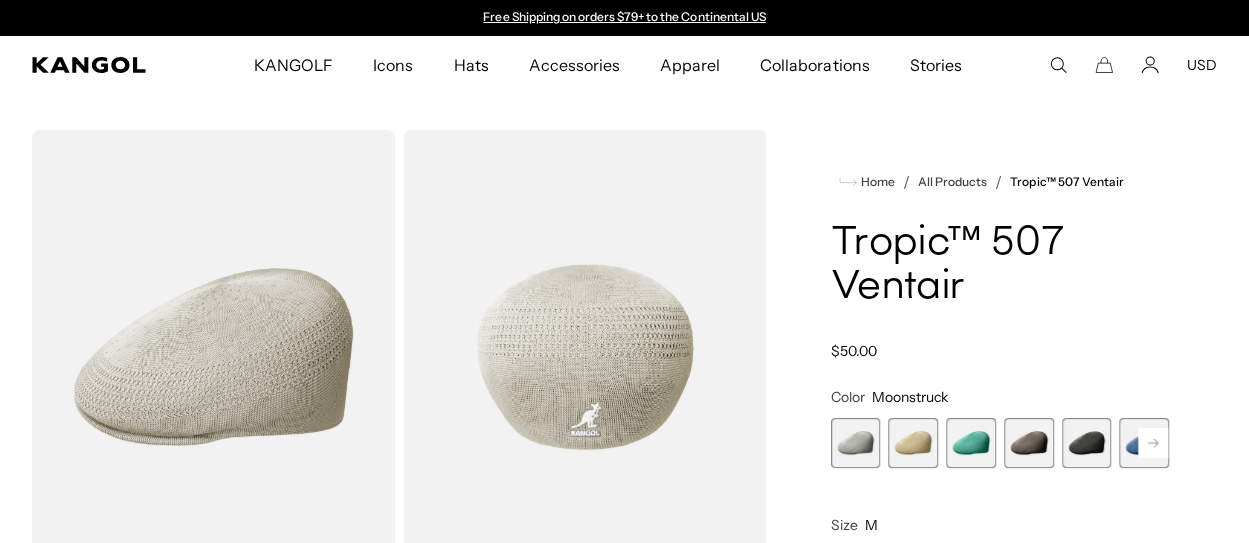 scroll, scrollTop: 0, scrollLeft: 0, axis: both 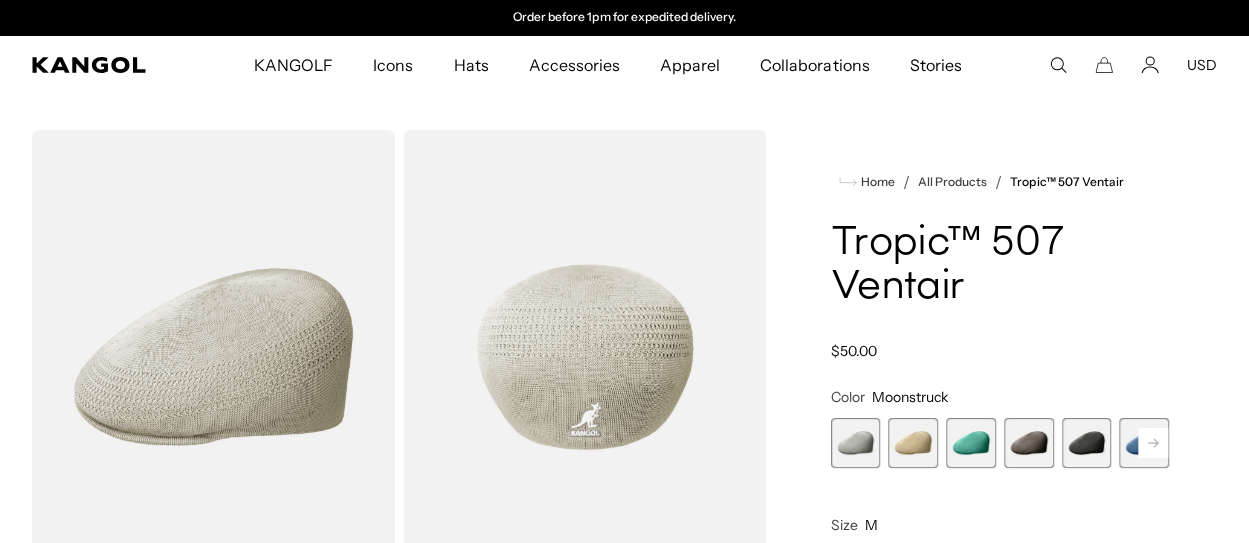 click at bounding box center (913, 443) 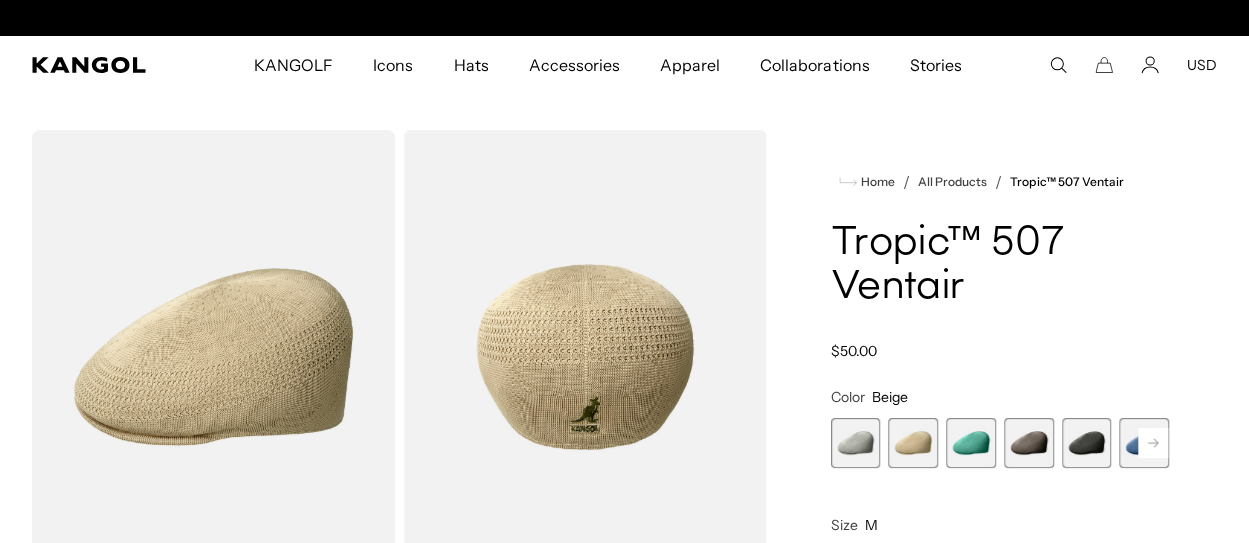 scroll, scrollTop: 0, scrollLeft: 0, axis: both 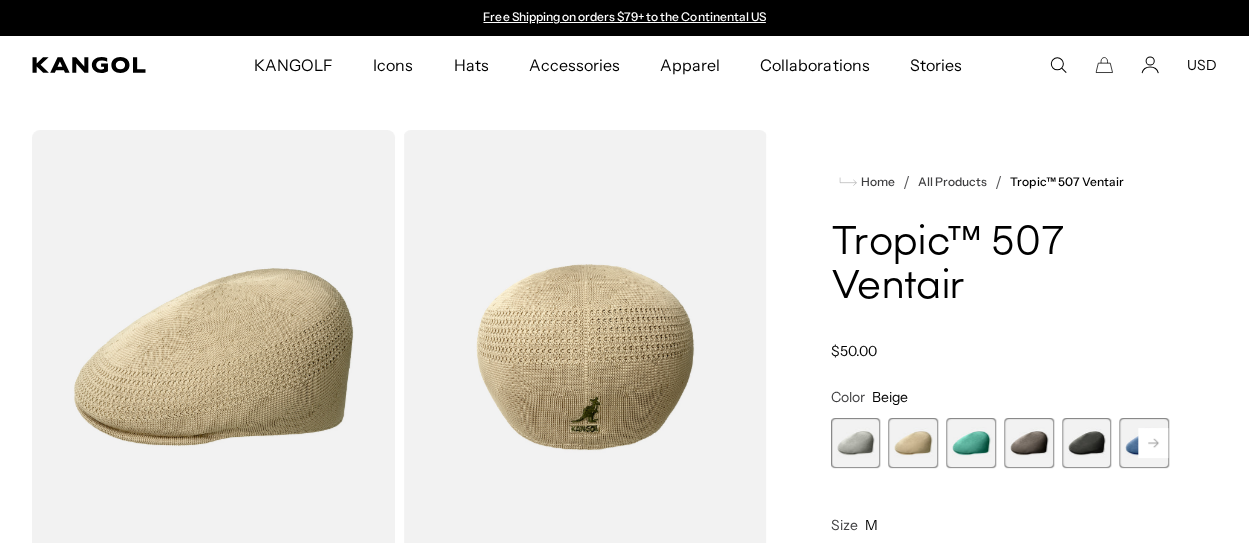 click at bounding box center (856, 443) 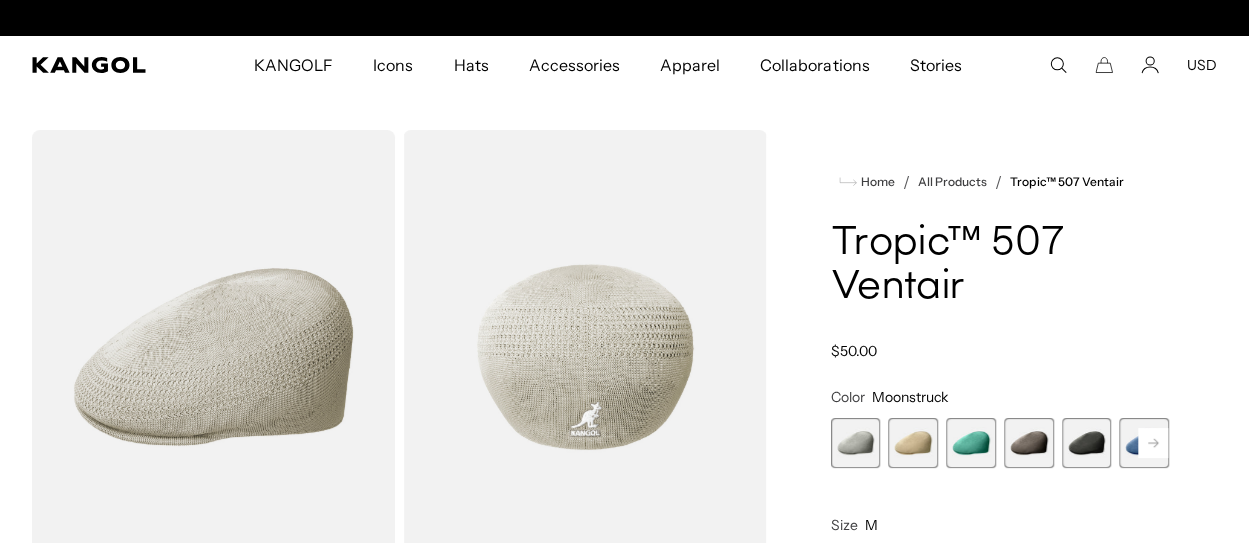 scroll, scrollTop: 0, scrollLeft: 412, axis: horizontal 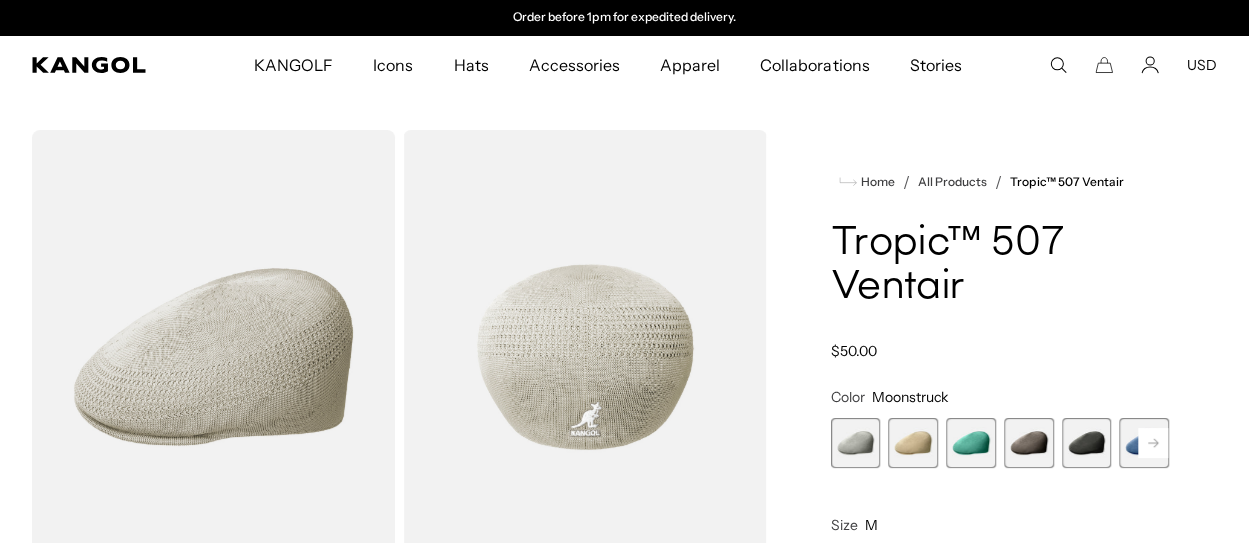 click at bounding box center [1144, 443] 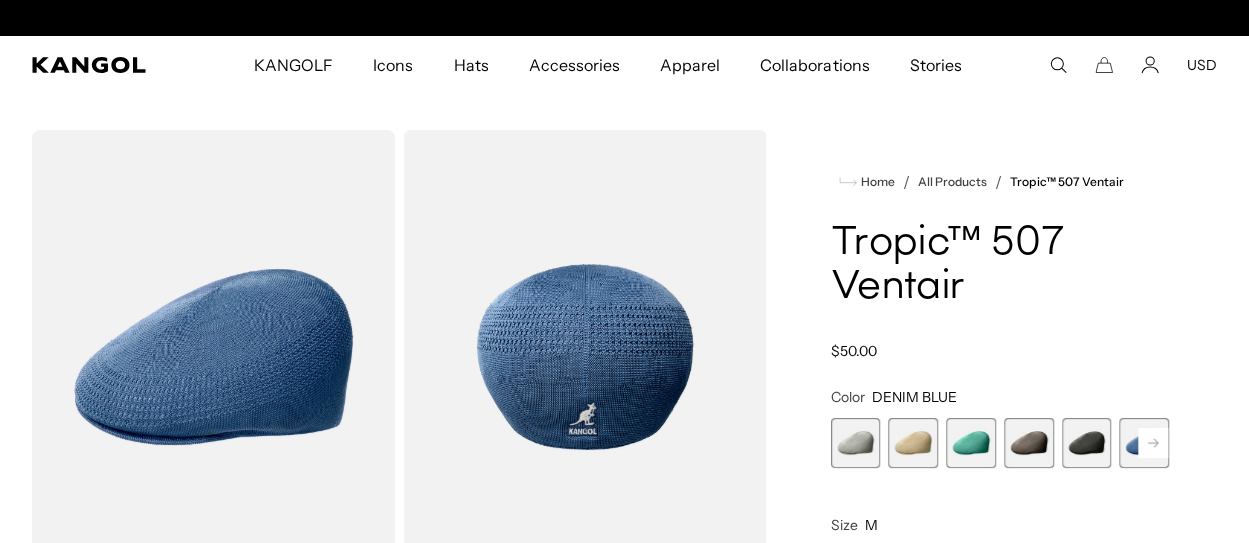 scroll, scrollTop: 0, scrollLeft: 0, axis: both 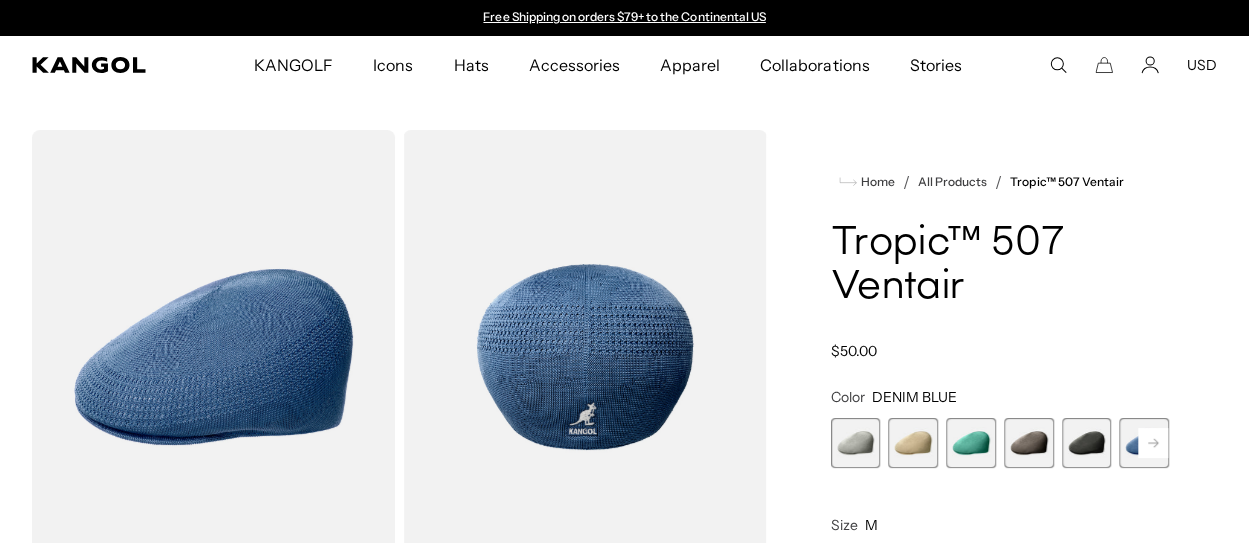 click 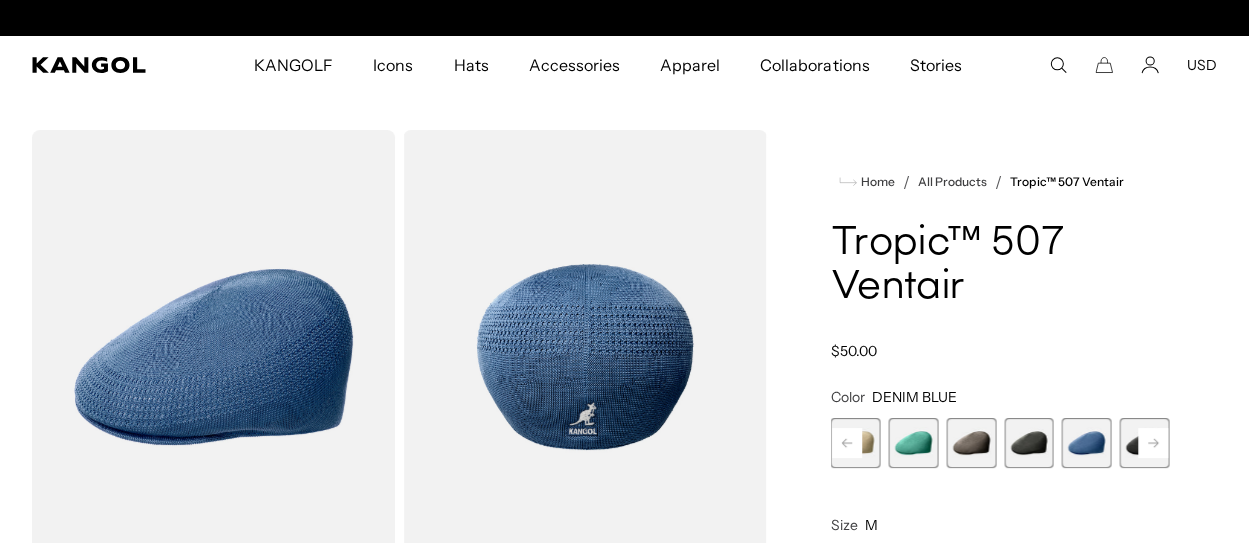 scroll, scrollTop: 0, scrollLeft: 412, axis: horizontal 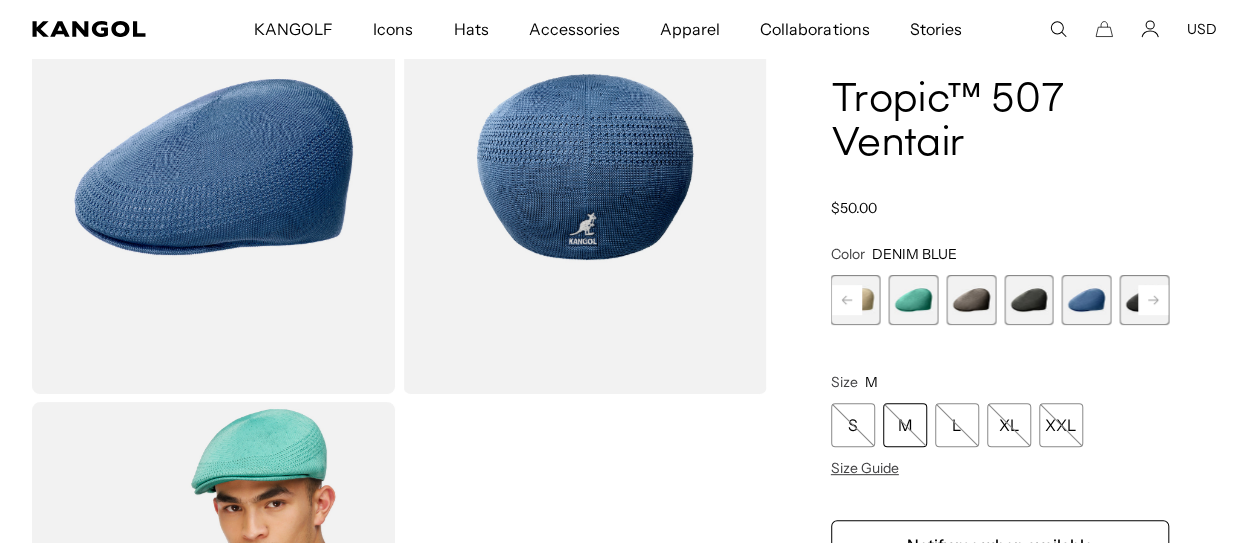 click 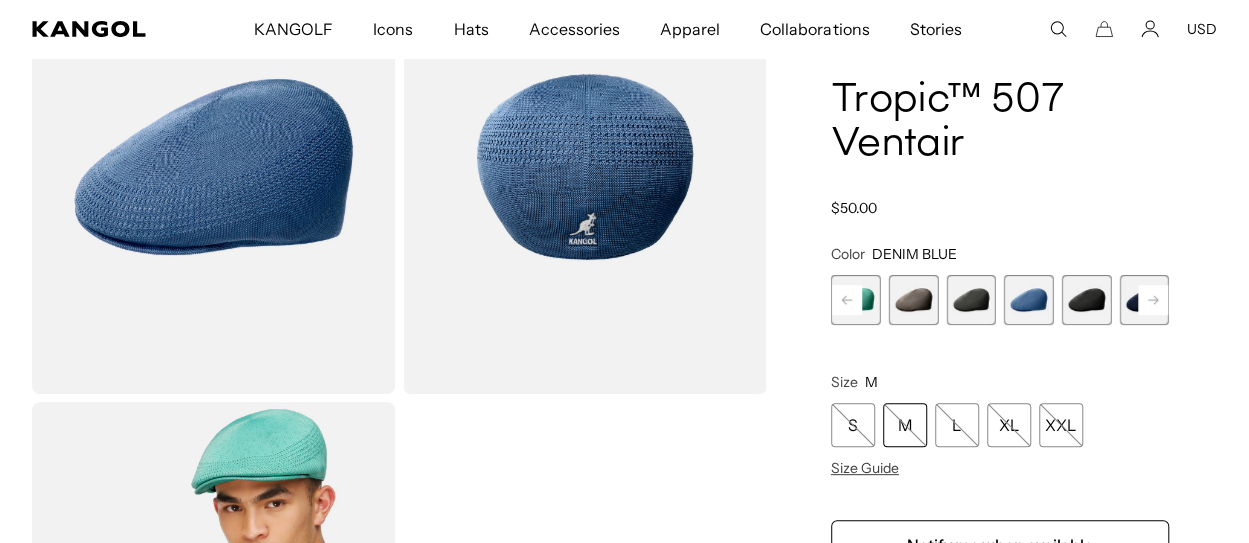 click 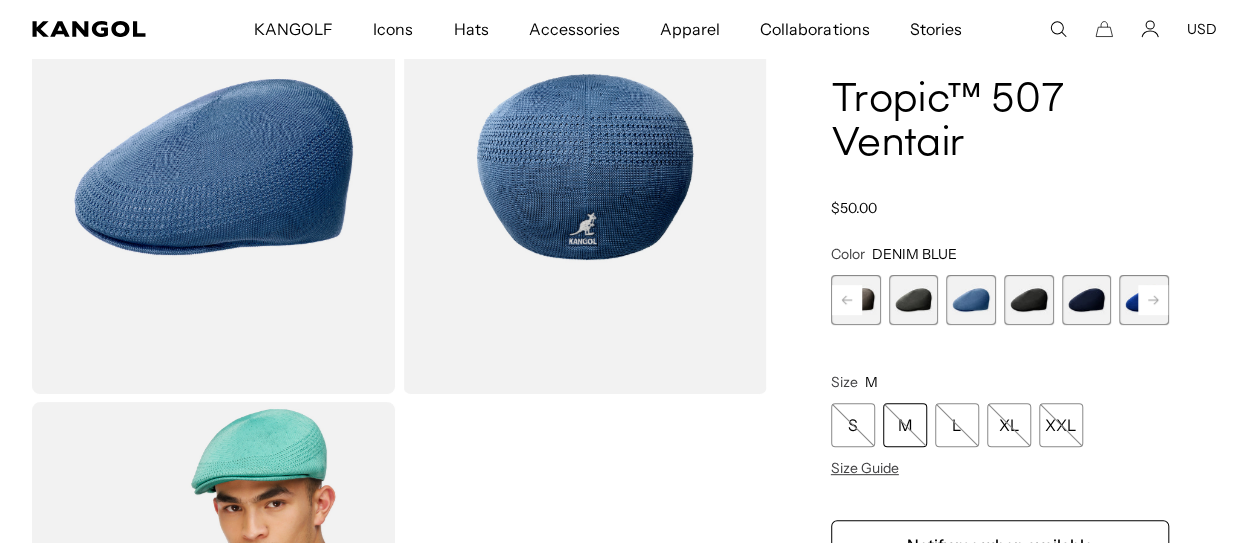 click 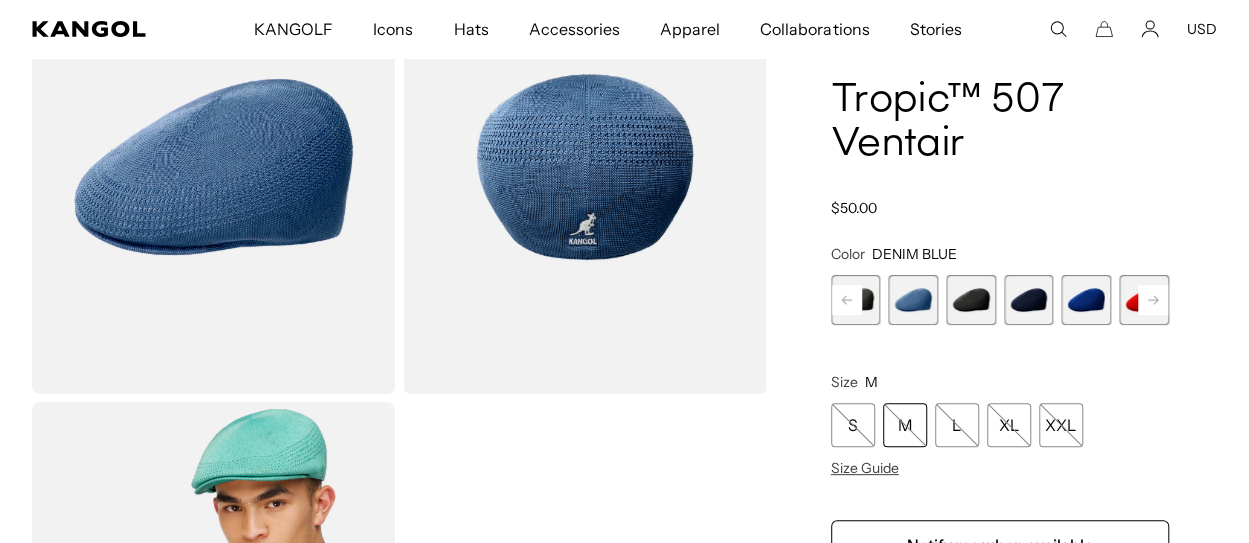 scroll, scrollTop: 0, scrollLeft: 412, axis: horizontal 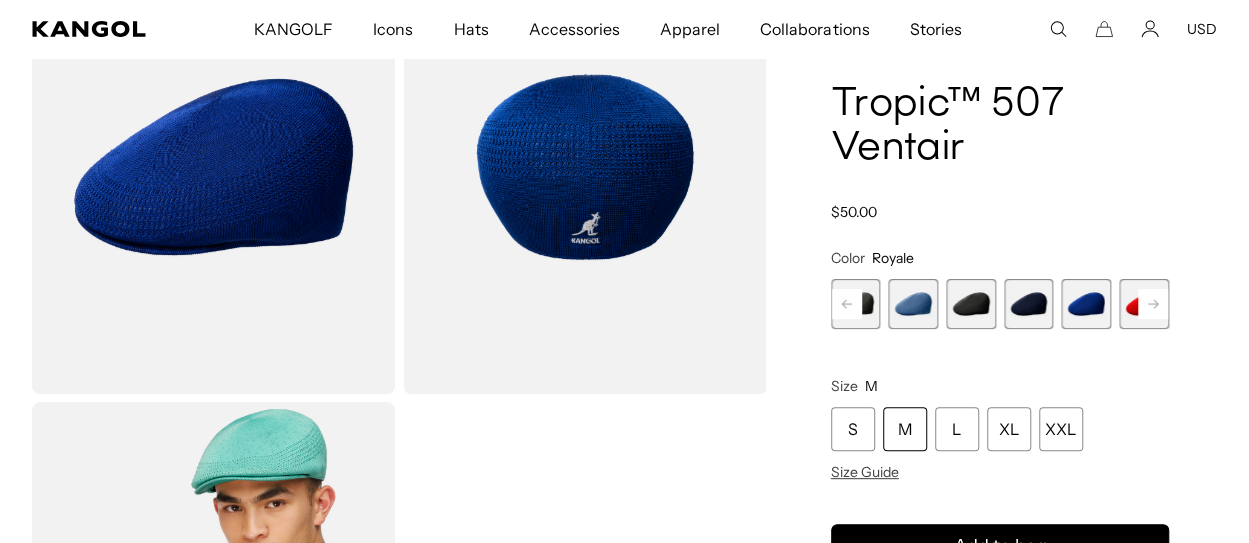 click at bounding box center [913, 304] 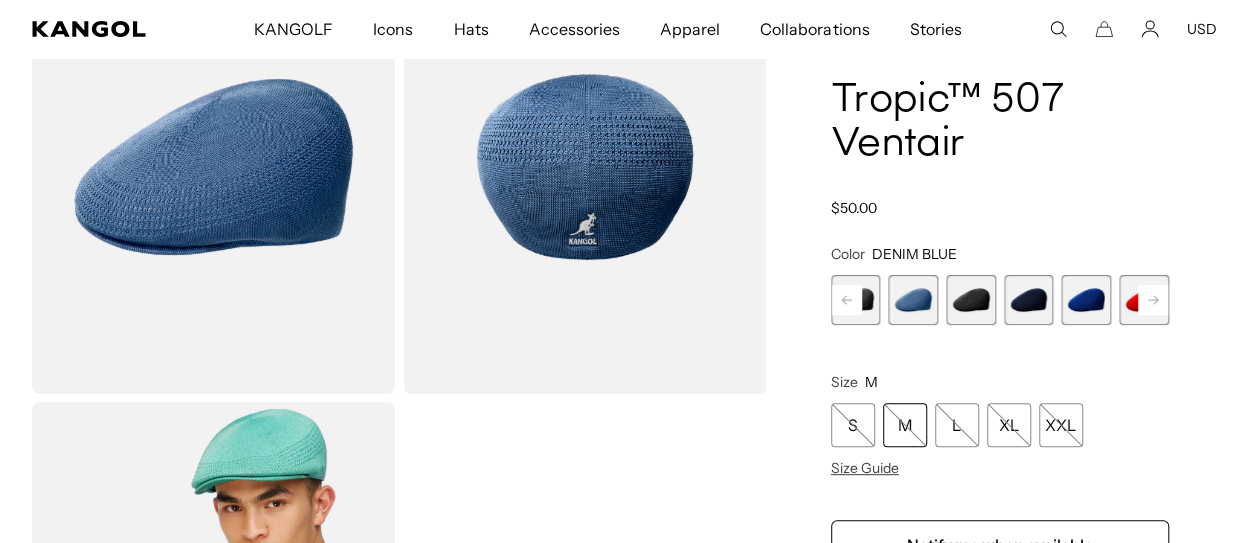 scroll, scrollTop: 0, scrollLeft: 412, axis: horizontal 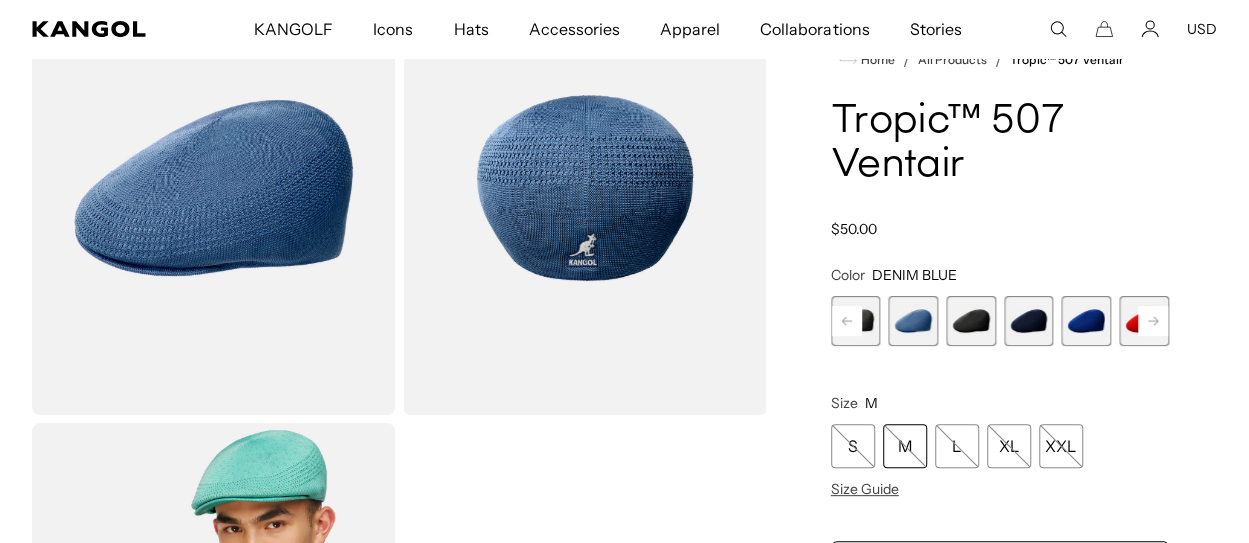 click 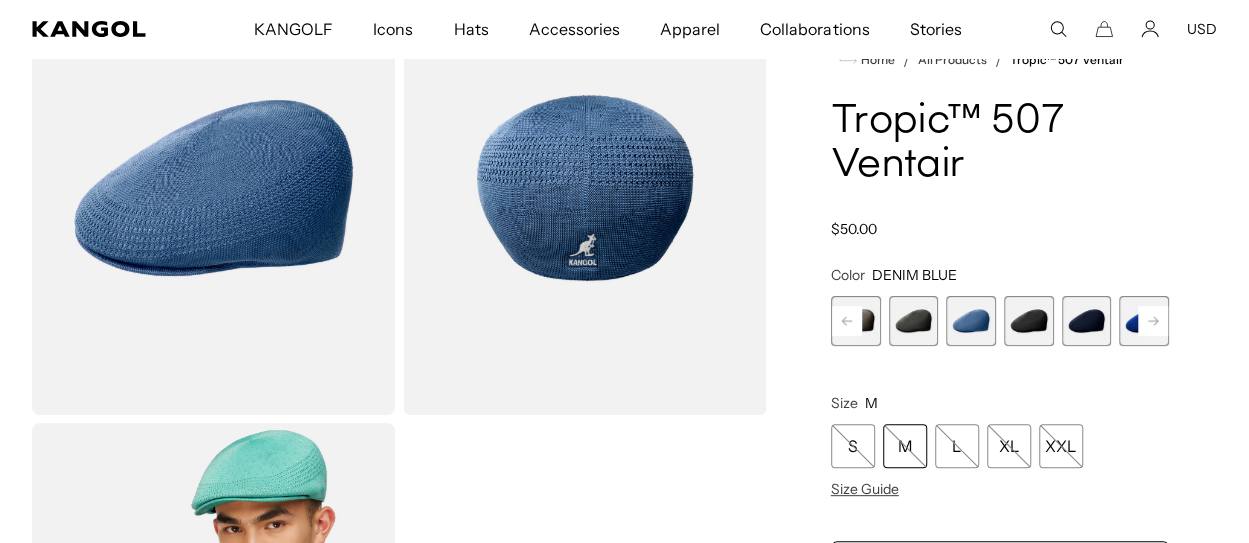 click 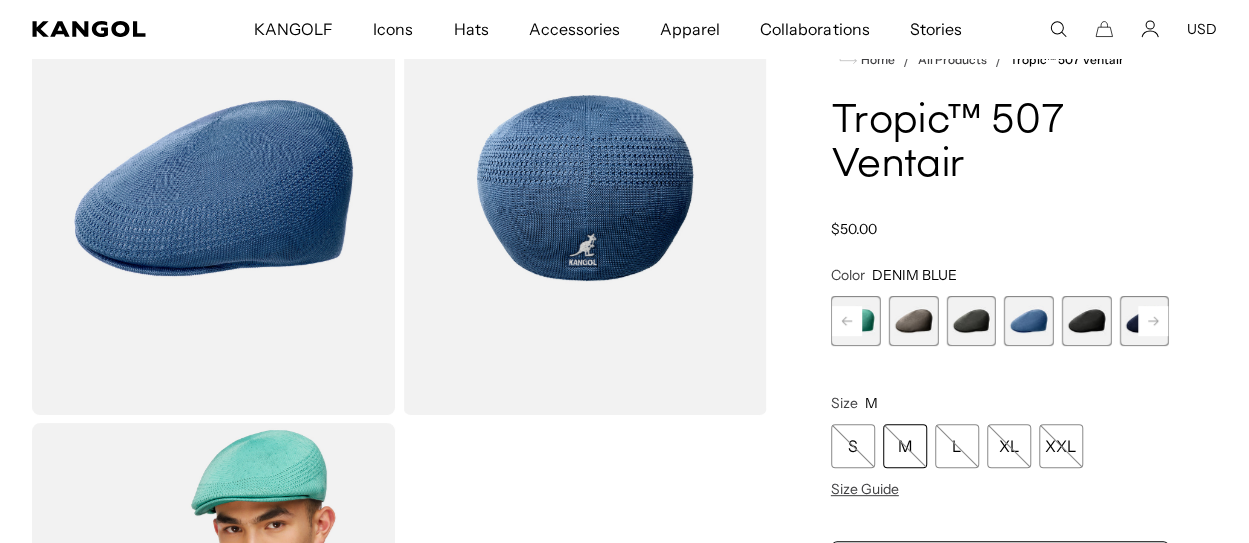 scroll, scrollTop: 0, scrollLeft: 0, axis: both 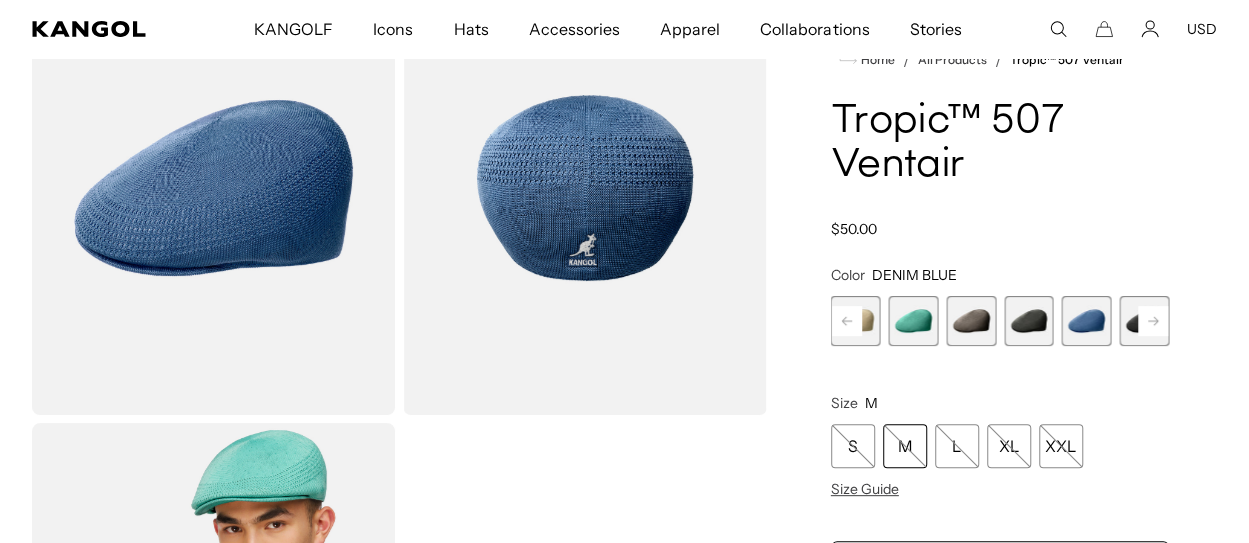 click 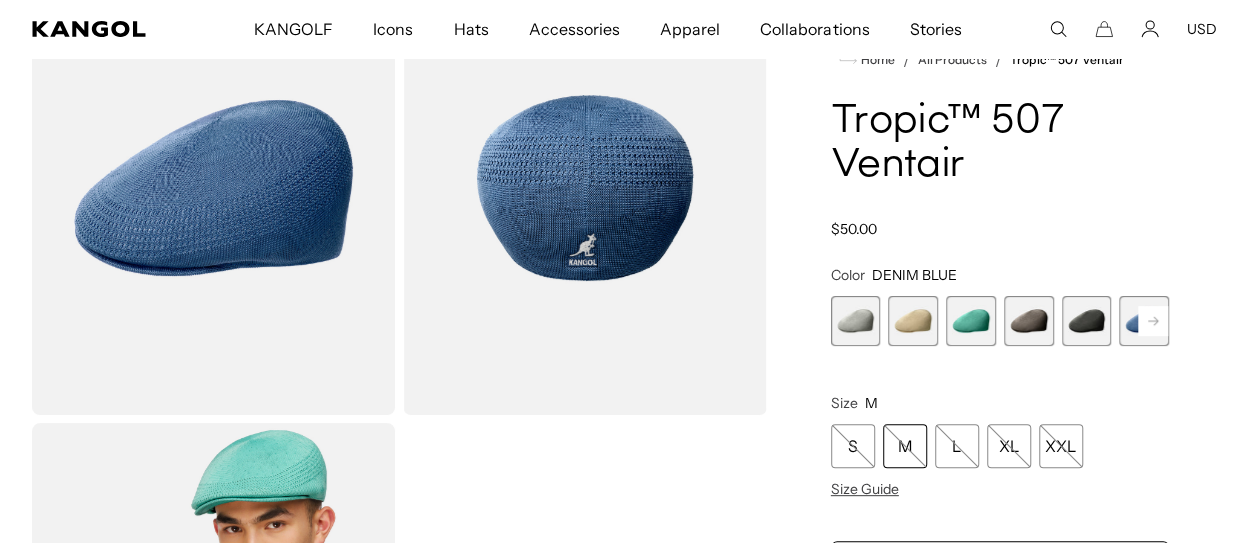 click at bounding box center (913, 321) 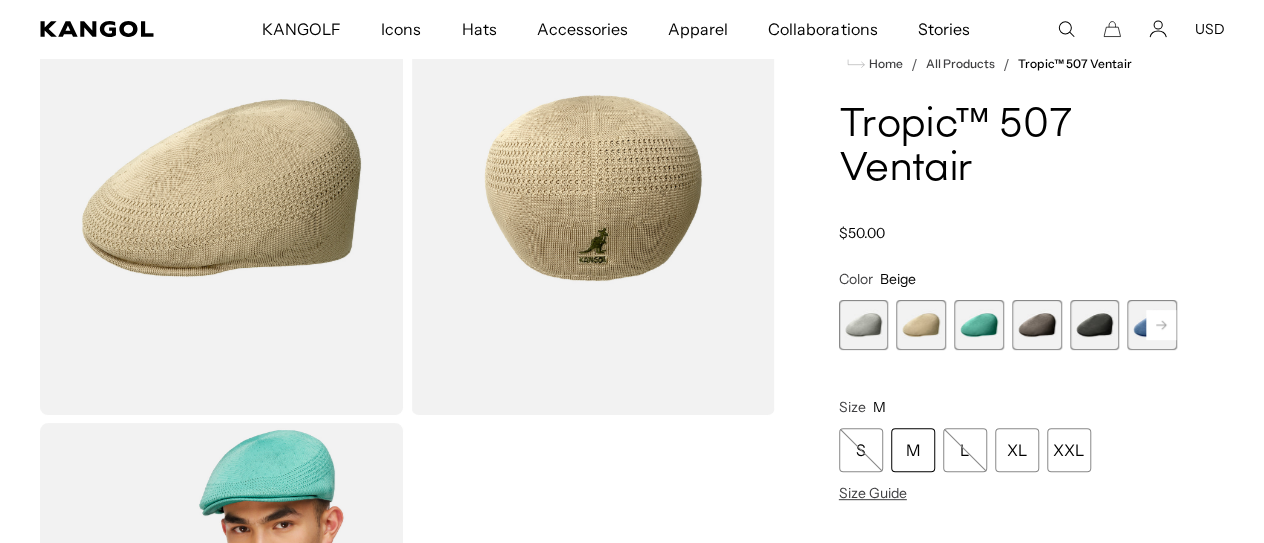 scroll, scrollTop: 0, scrollLeft: 412, axis: horizontal 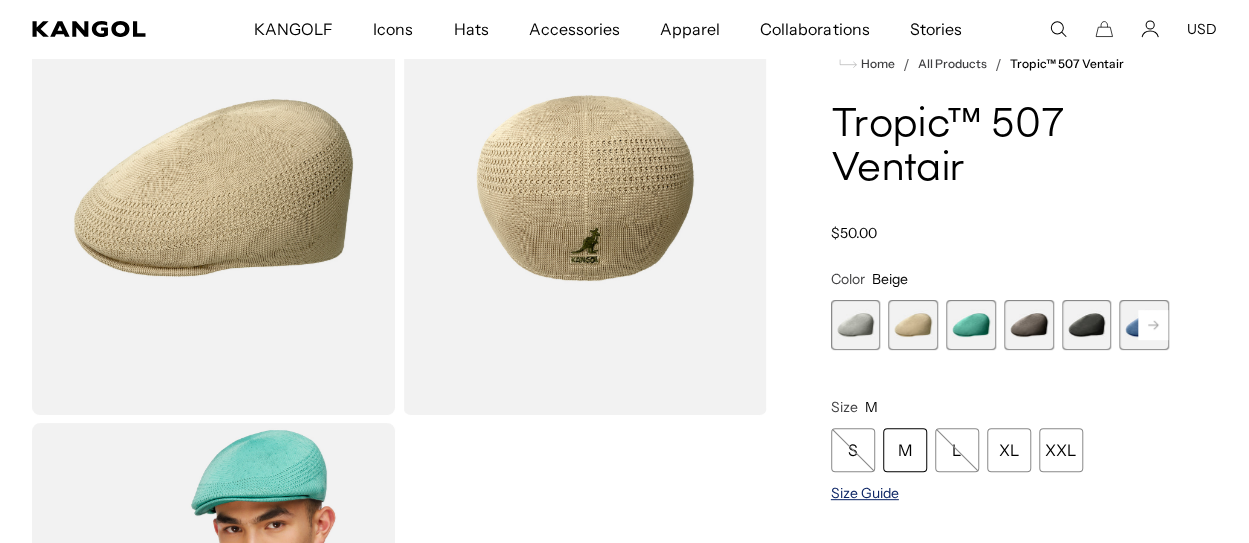 click on "Size Guide" at bounding box center (865, 492) 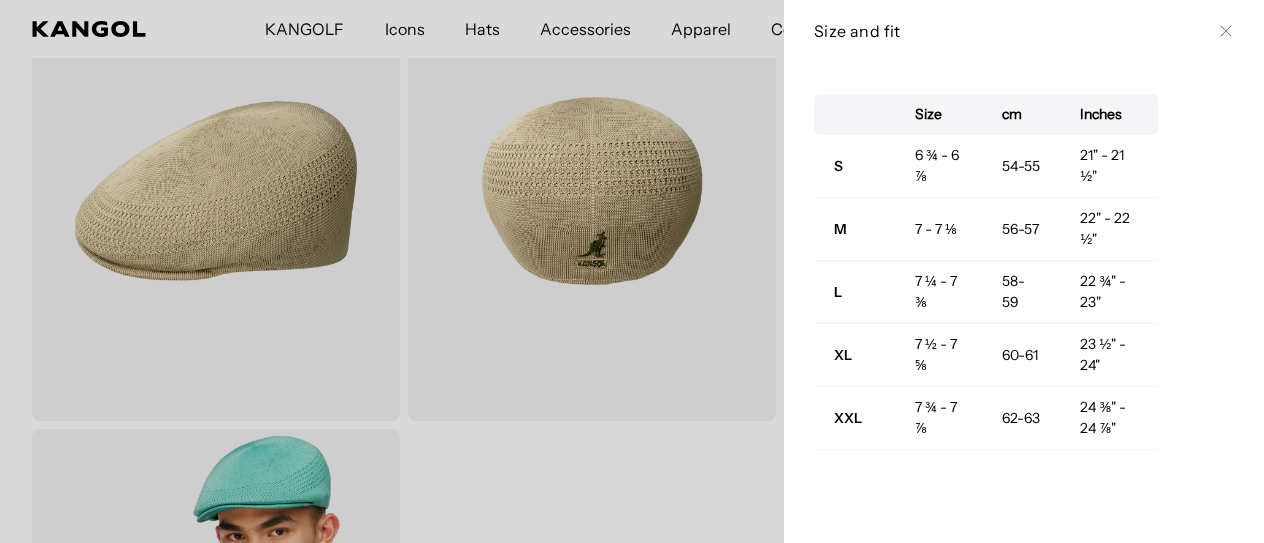scroll, scrollTop: 0, scrollLeft: 0, axis: both 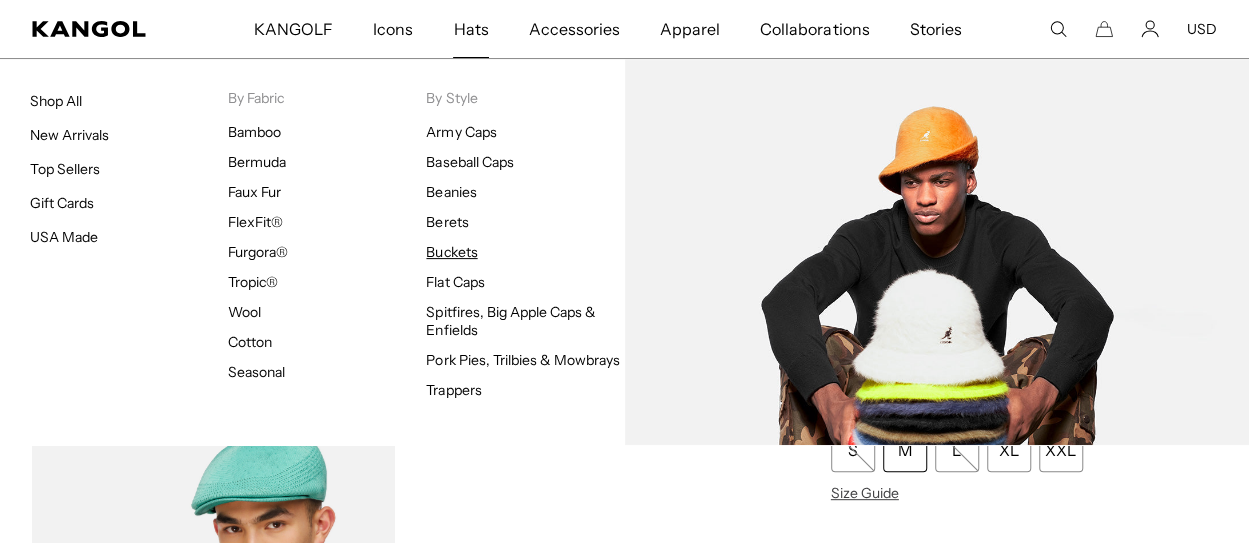 click on "Buckets" at bounding box center [451, 252] 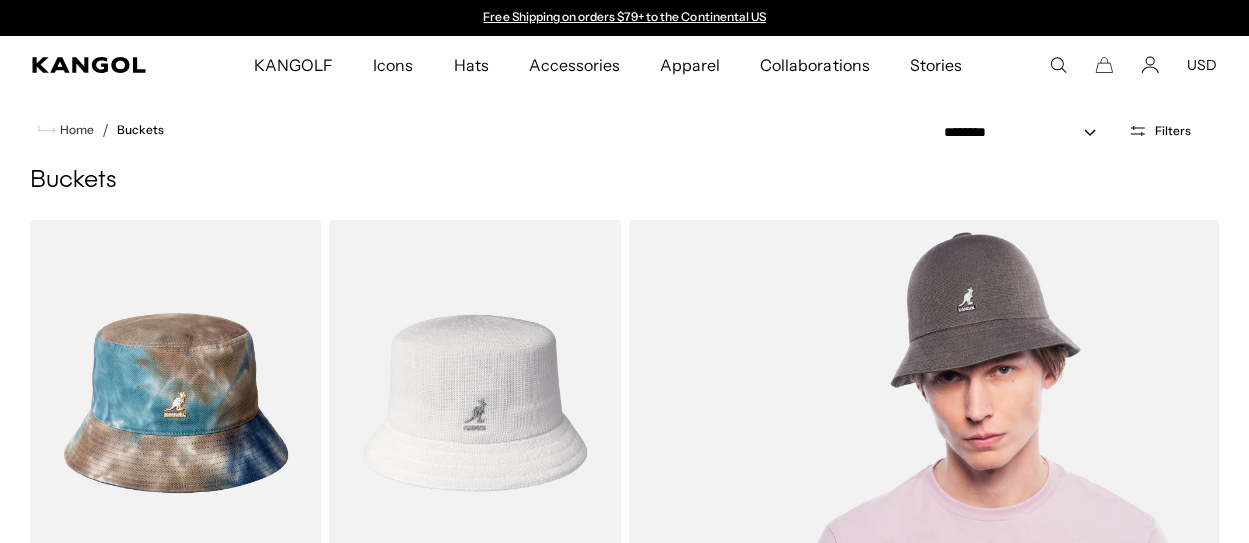 scroll, scrollTop: 0, scrollLeft: 0, axis: both 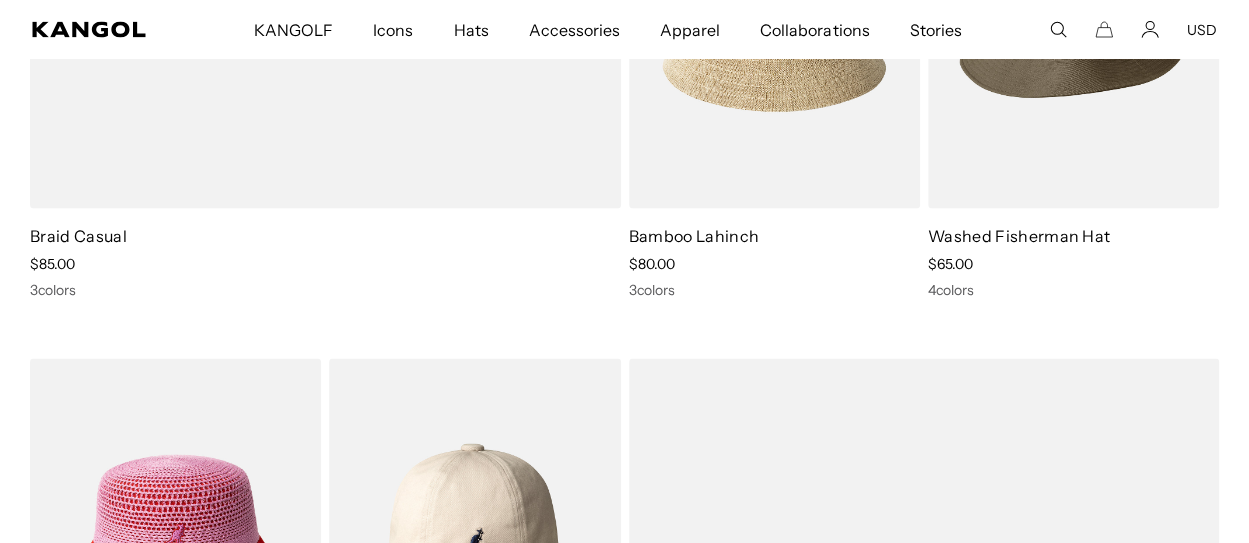 click on "Washed Fisherman Hat" at bounding box center [1019, 235] 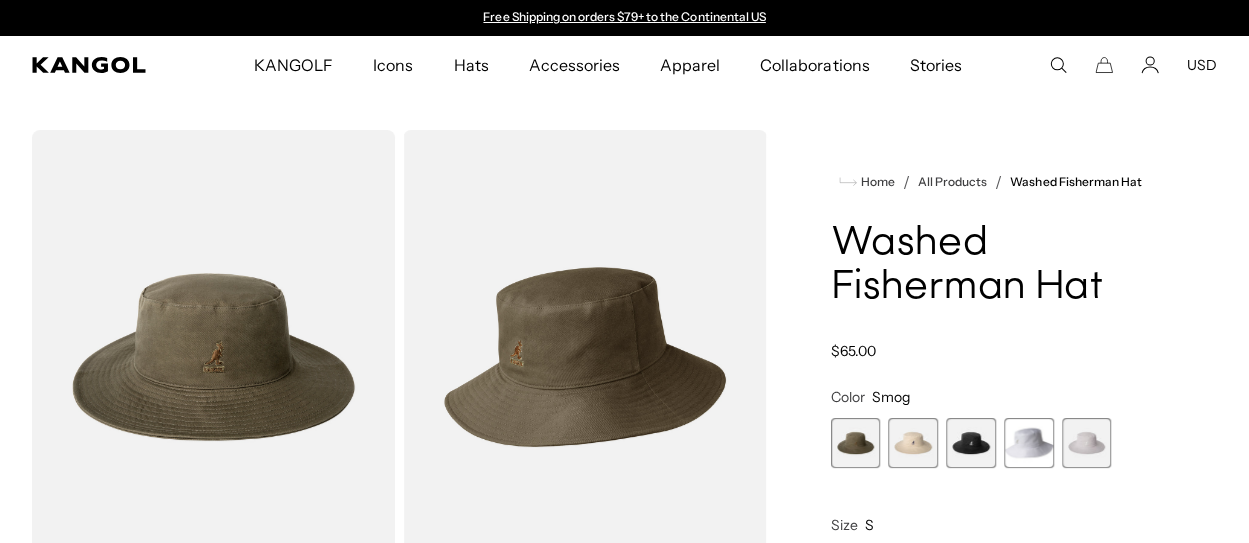 scroll, scrollTop: 0, scrollLeft: 0, axis: both 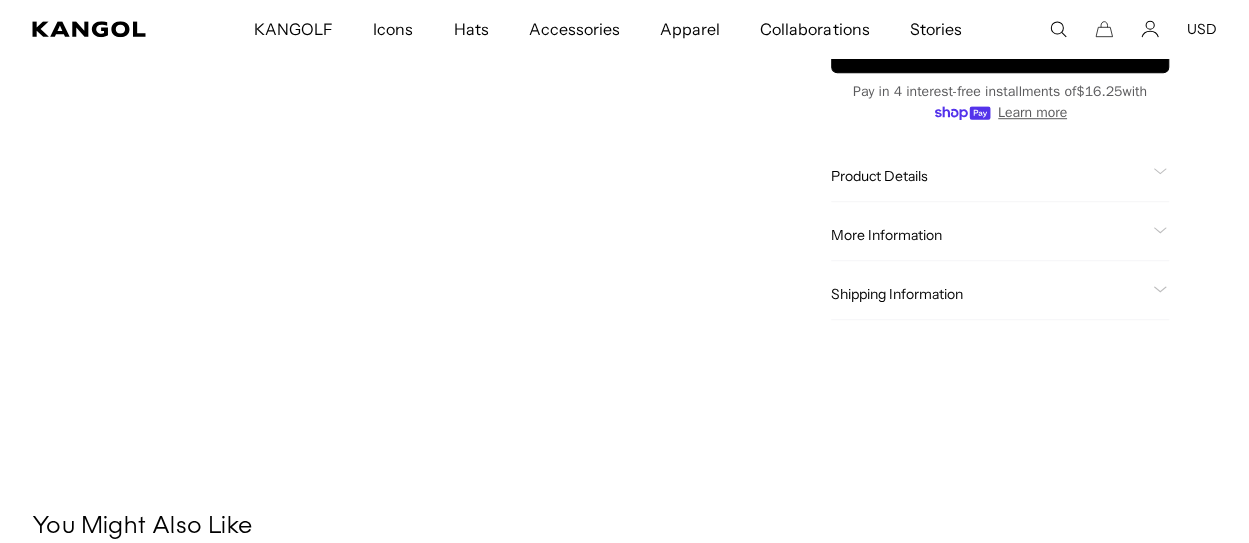 click on "Product Details" 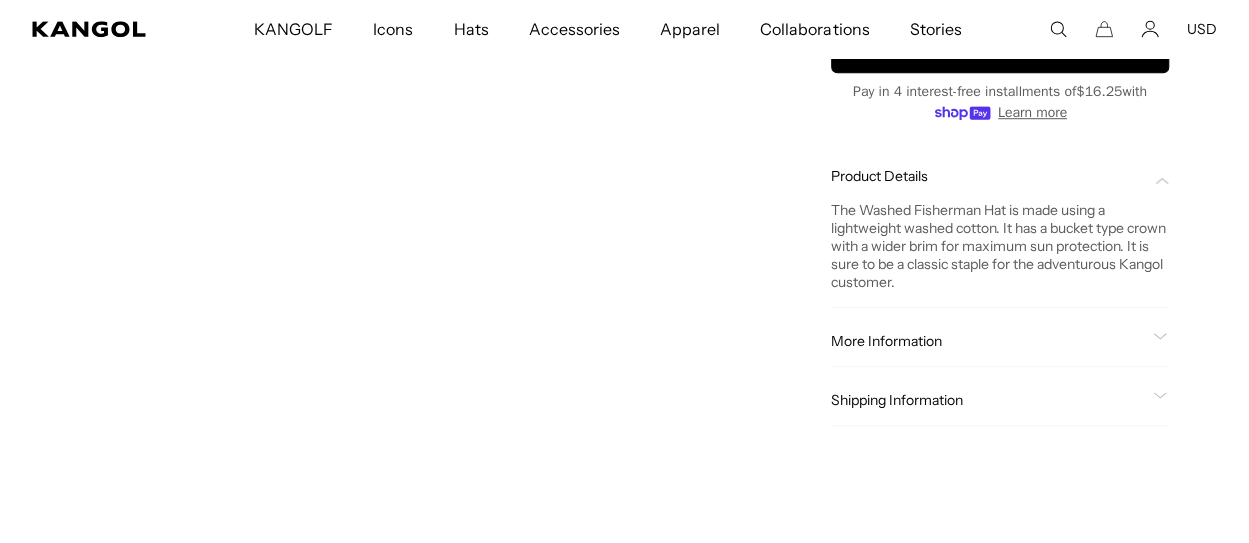scroll, scrollTop: 0, scrollLeft: 412, axis: horizontal 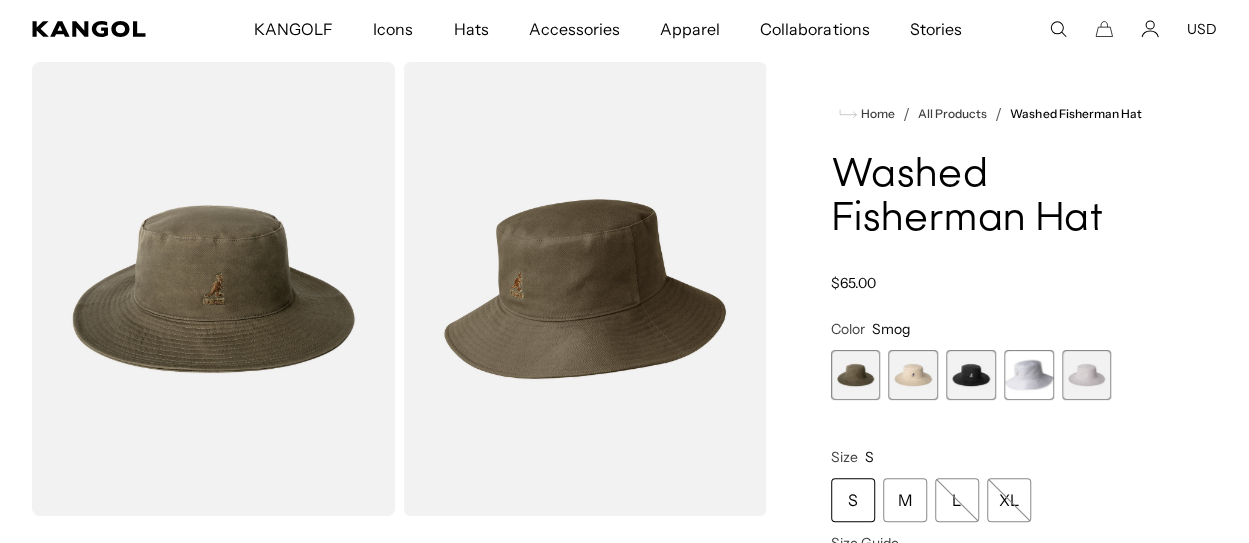 click at bounding box center (213, 289) 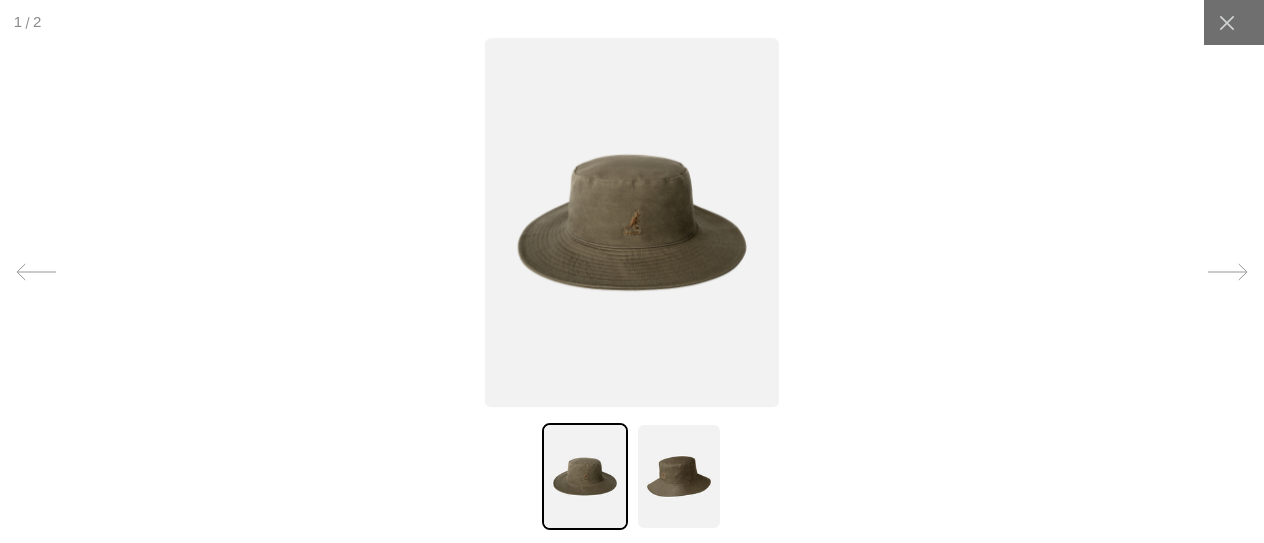 scroll, scrollTop: 0, scrollLeft: 412, axis: horizontal 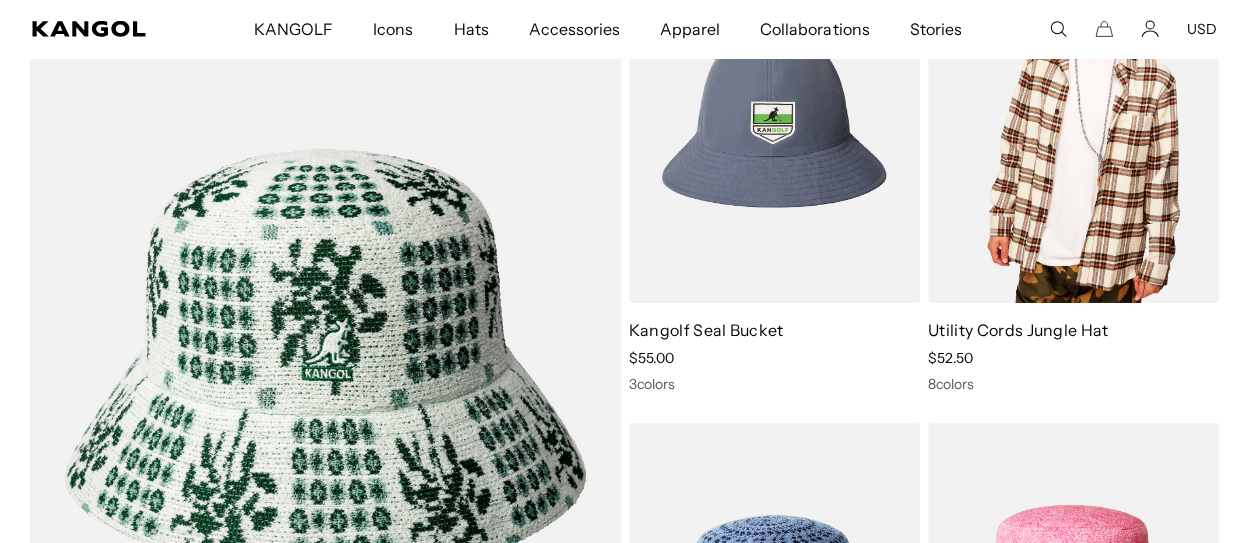click at bounding box center (1073, 121) 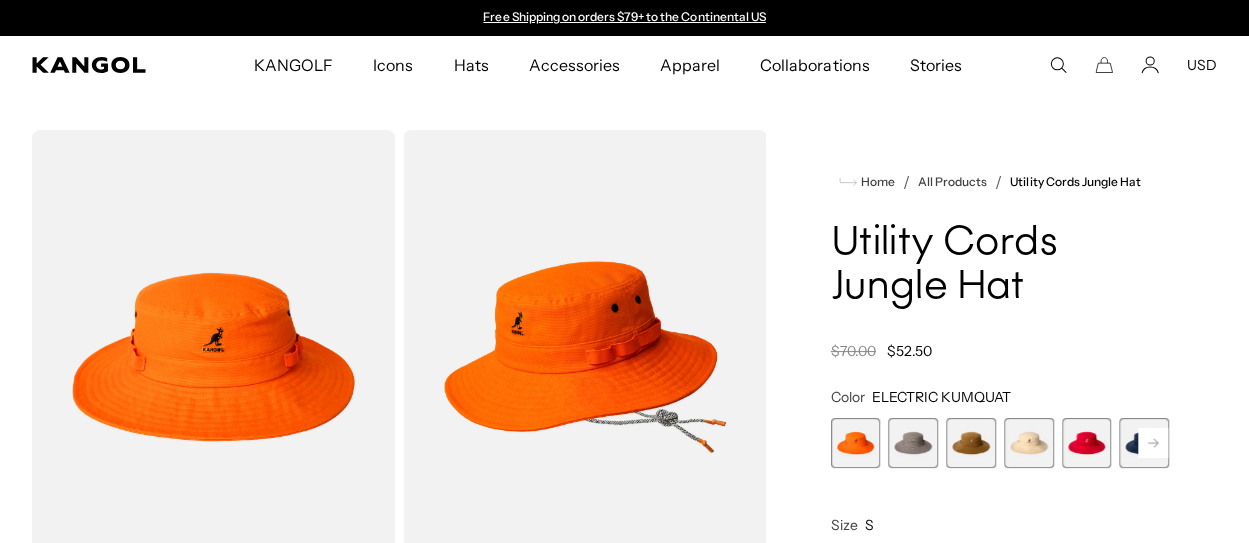 scroll, scrollTop: 0, scrollLeft: 0, axis: both 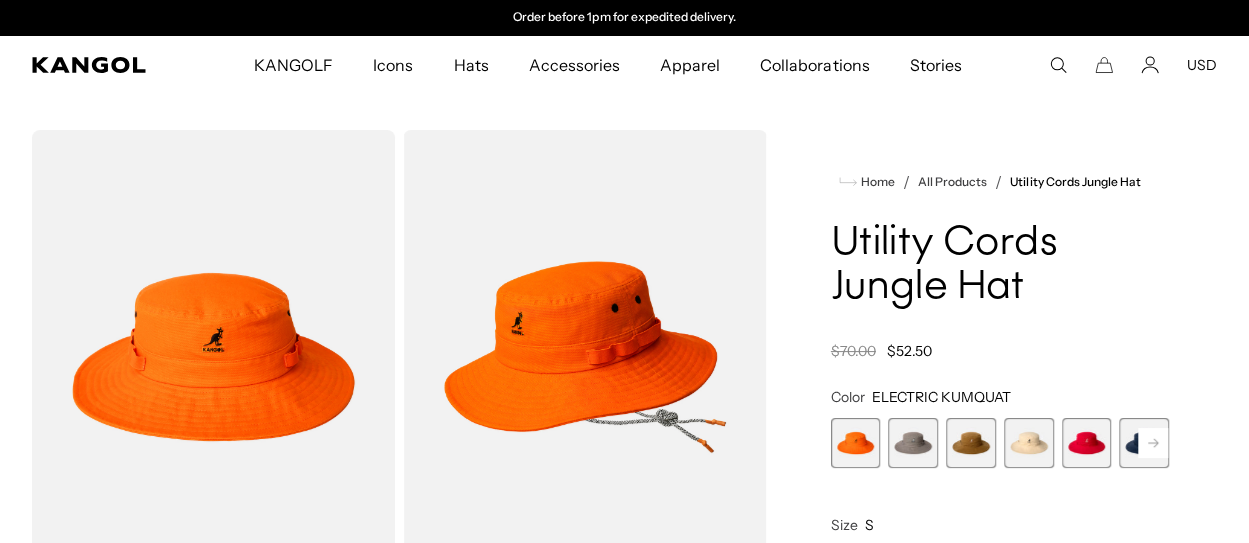 click at bounding box center (913, 443) 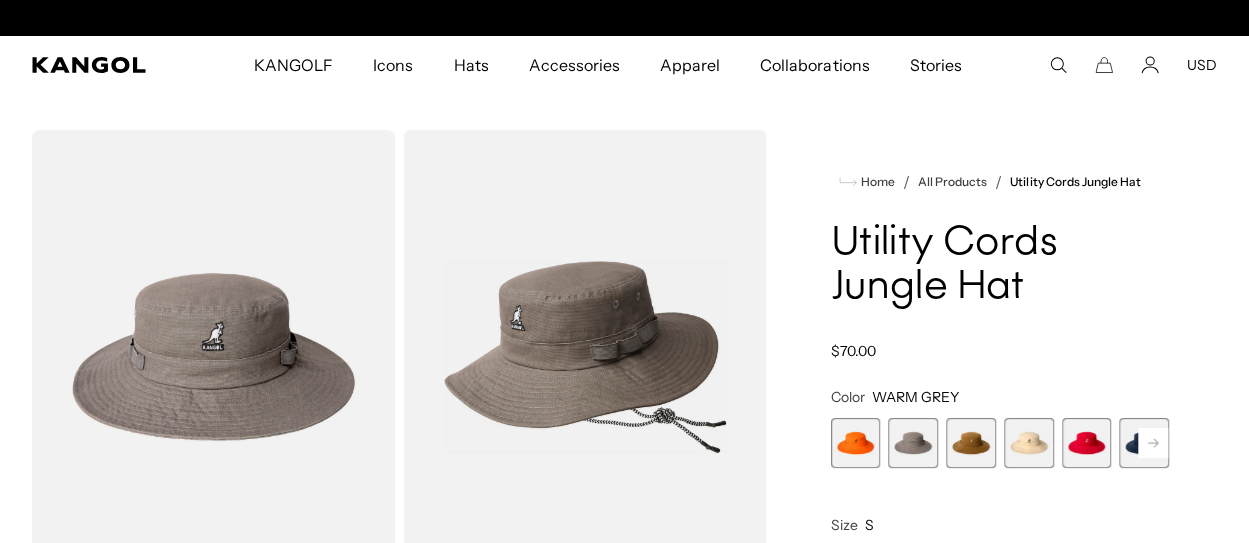 click at bounding box center [971, 443] 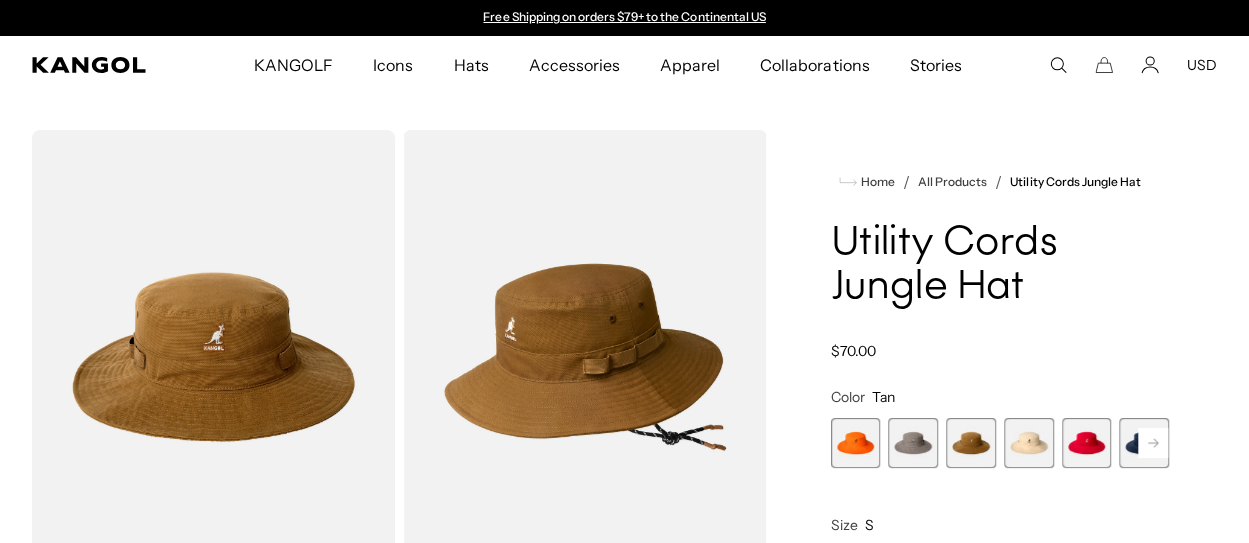 click at bounding box center (1144, 443) 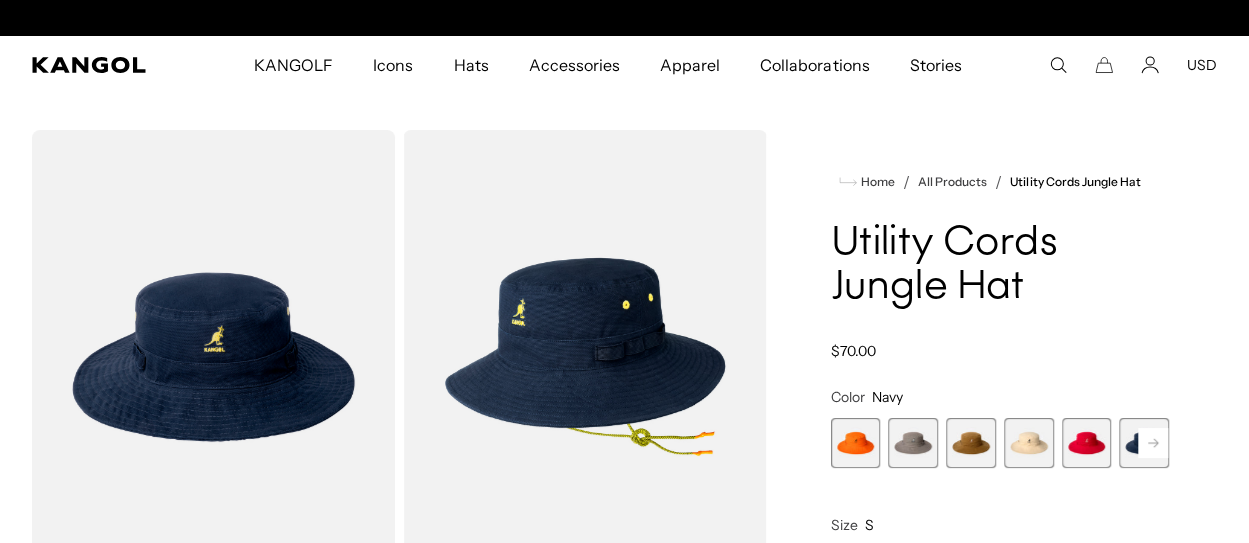 scroll, scrollTop: 0, scrollLeft: 412, axis: horizontal 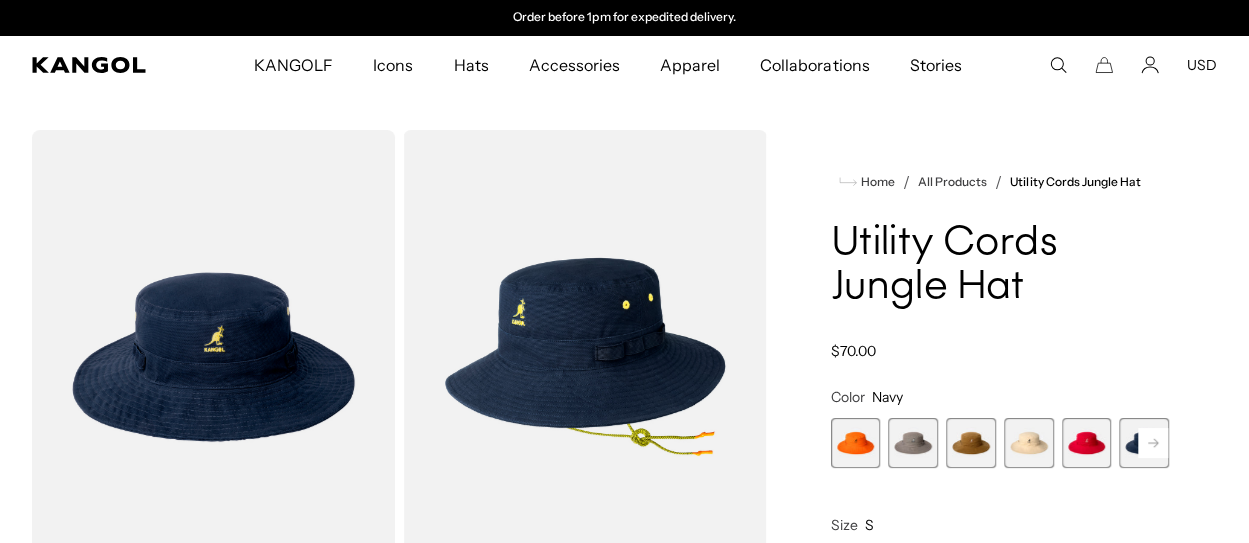click 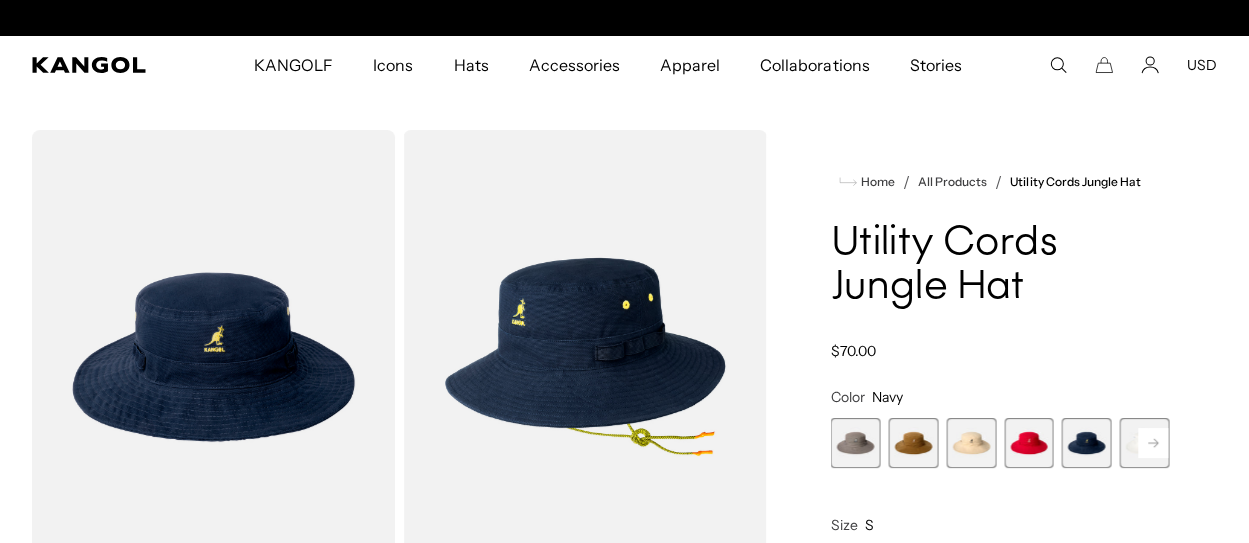 scroll, scrollTop: 0, scrollLeft: 0, axis: both 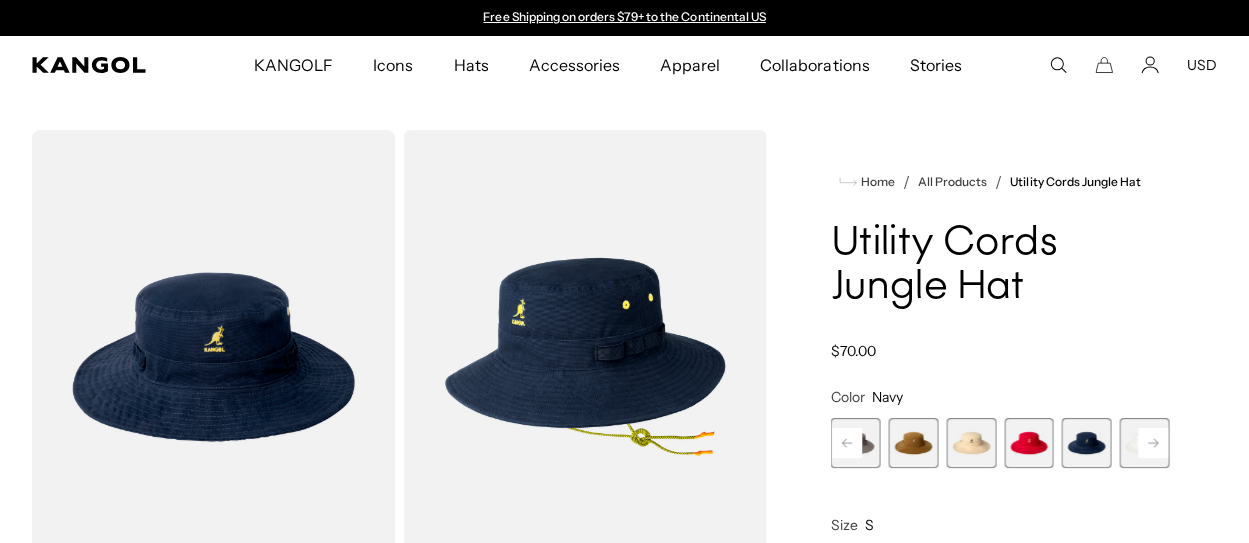 click at bounding box center [1087, 443] 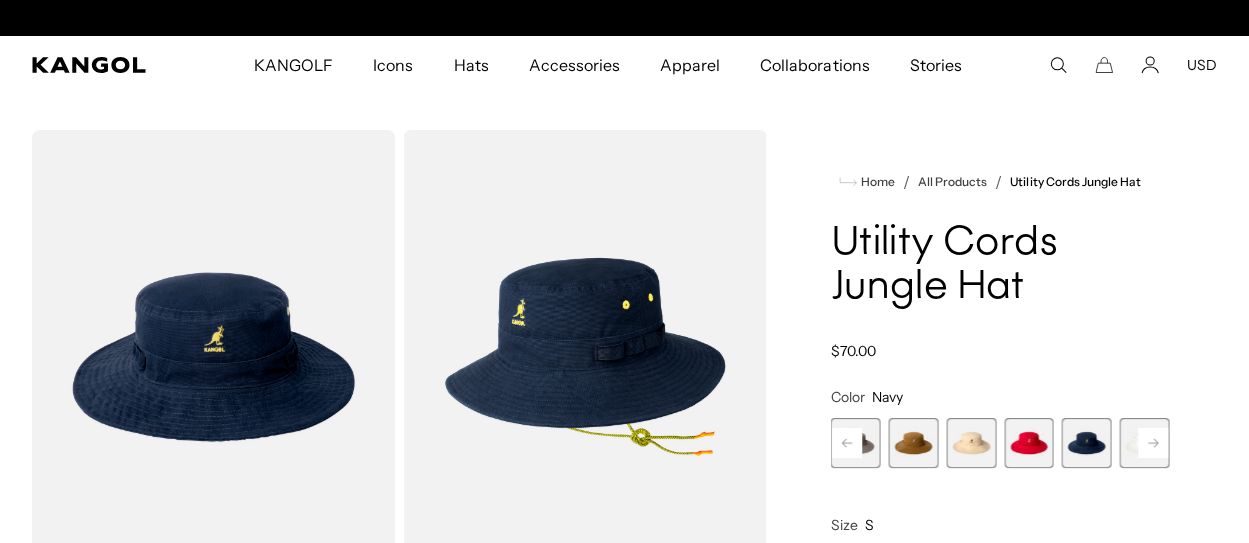 scroll, scrollTop: 0, scrollLeft: 412, axis: horizontal 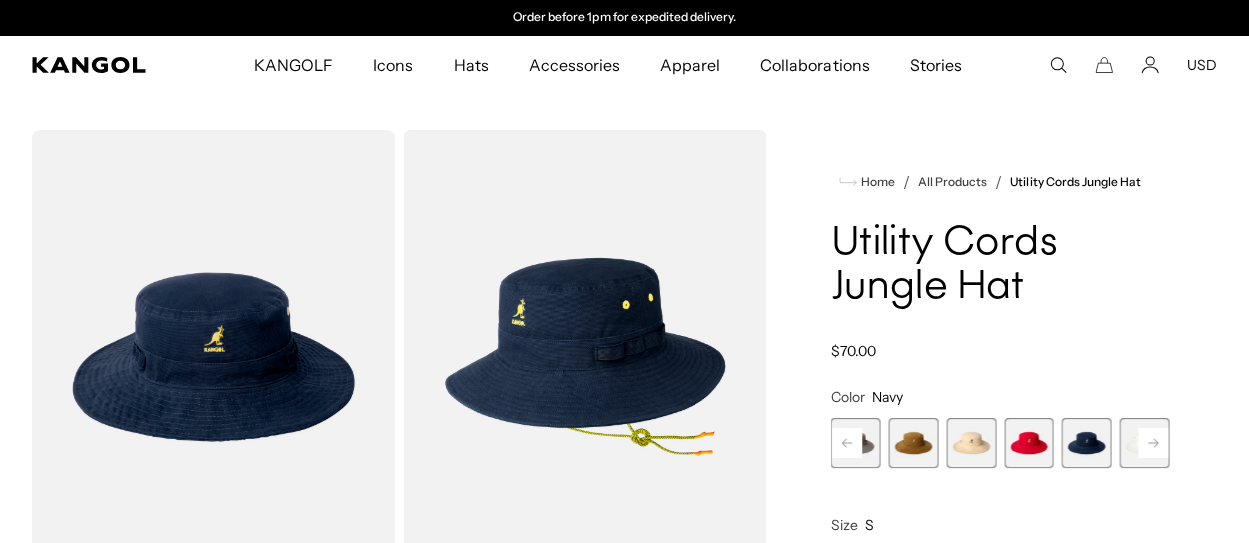 click at bounding box center (1029, 443) 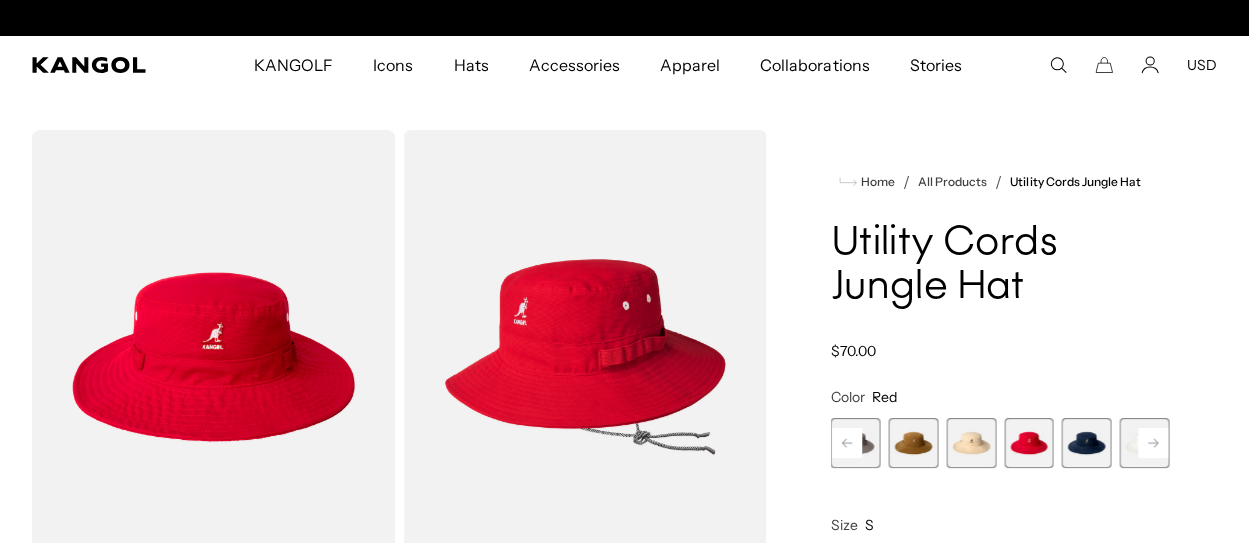 scroll, scrollTop: 0, scrollLeft: 0, axis: both 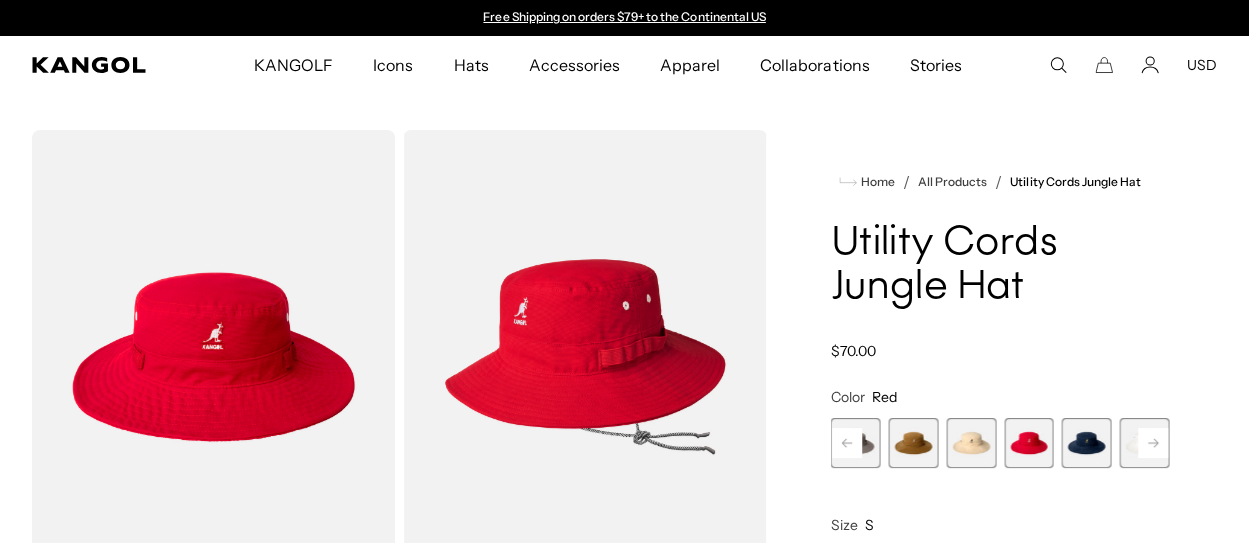 click at bounding box center (971, 443) 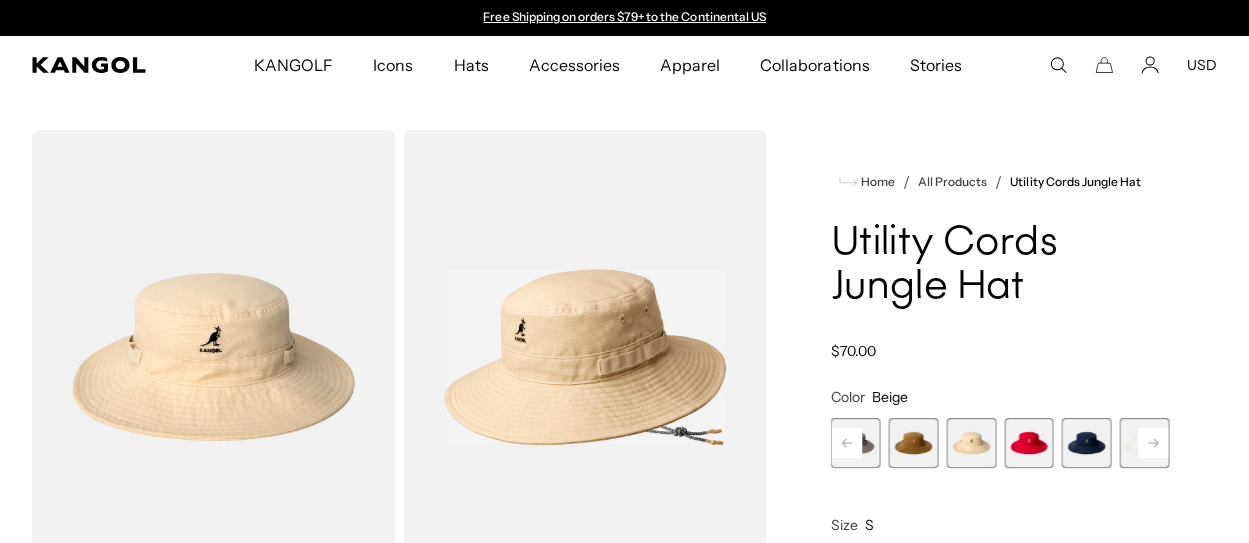 click at bounding box center (913, 443) 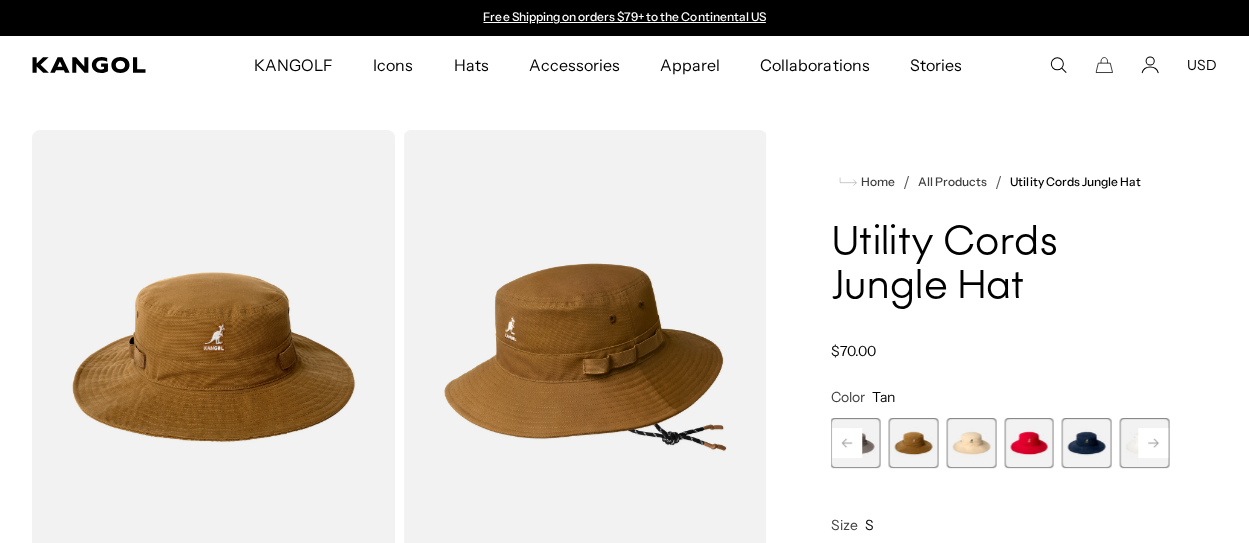 click 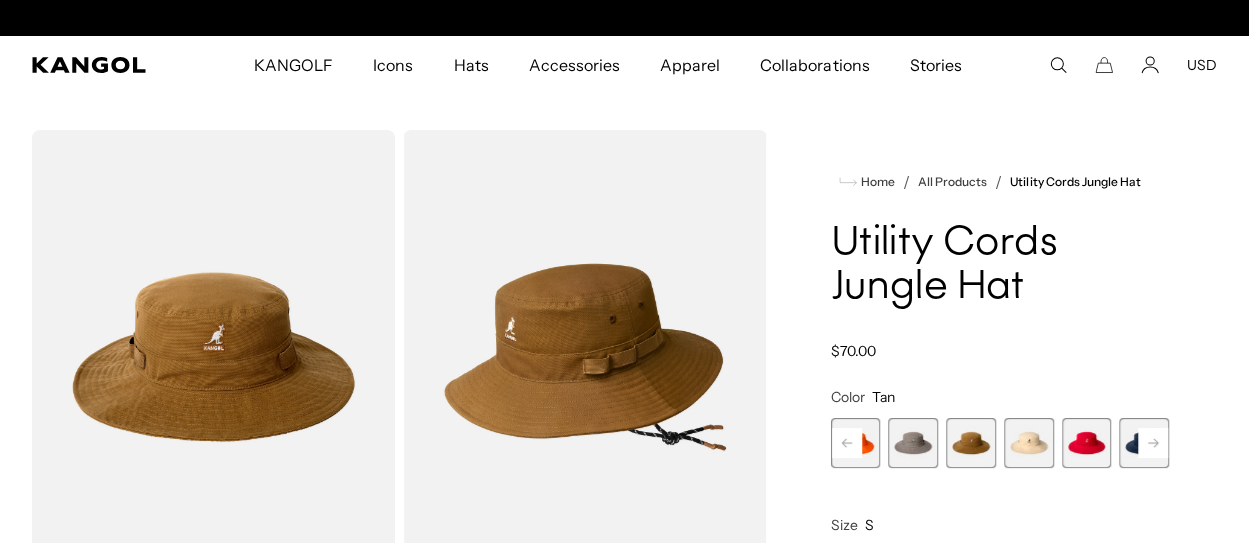 scroll, scrollTop: 0, scrollLeft: 412, axis: horizontal 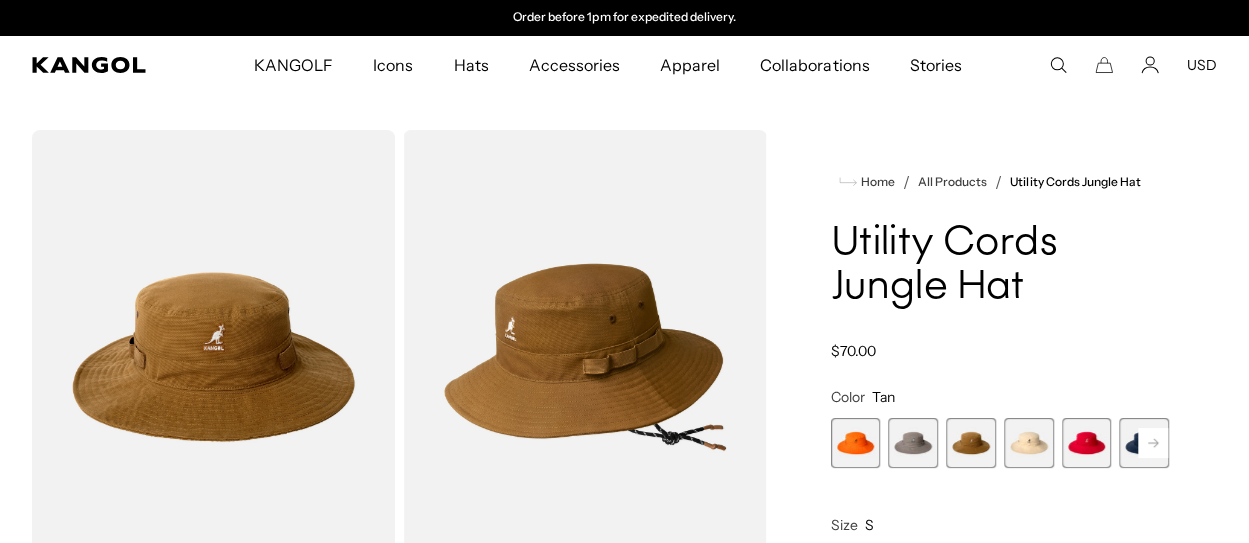 click at bounding box center [856, 443] 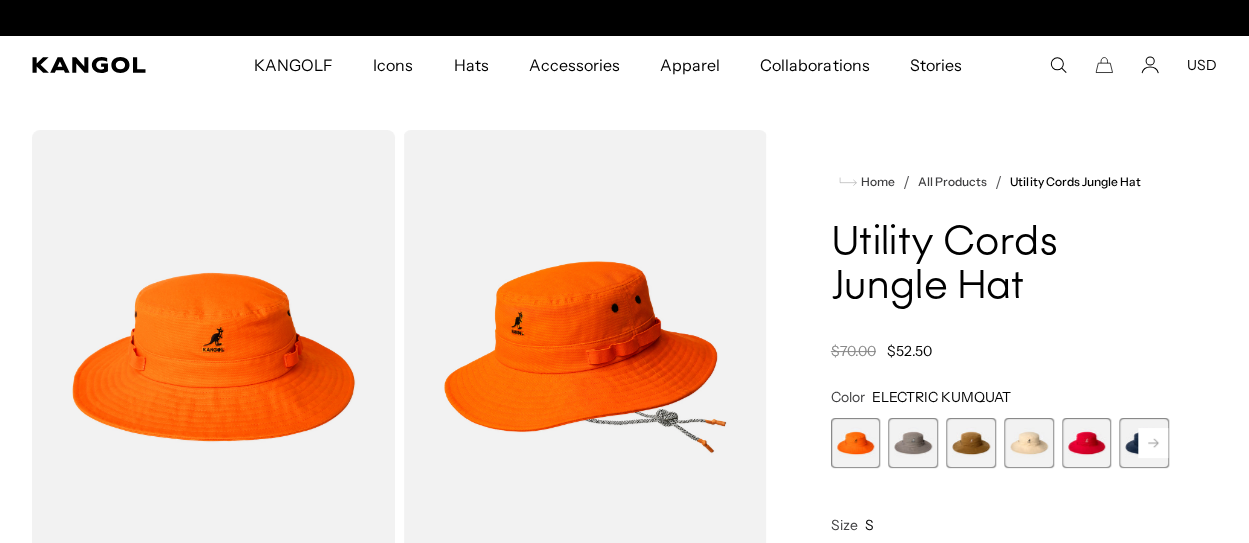 scroll, scrollTop: 0, scrollLeft: 0, axis: both 